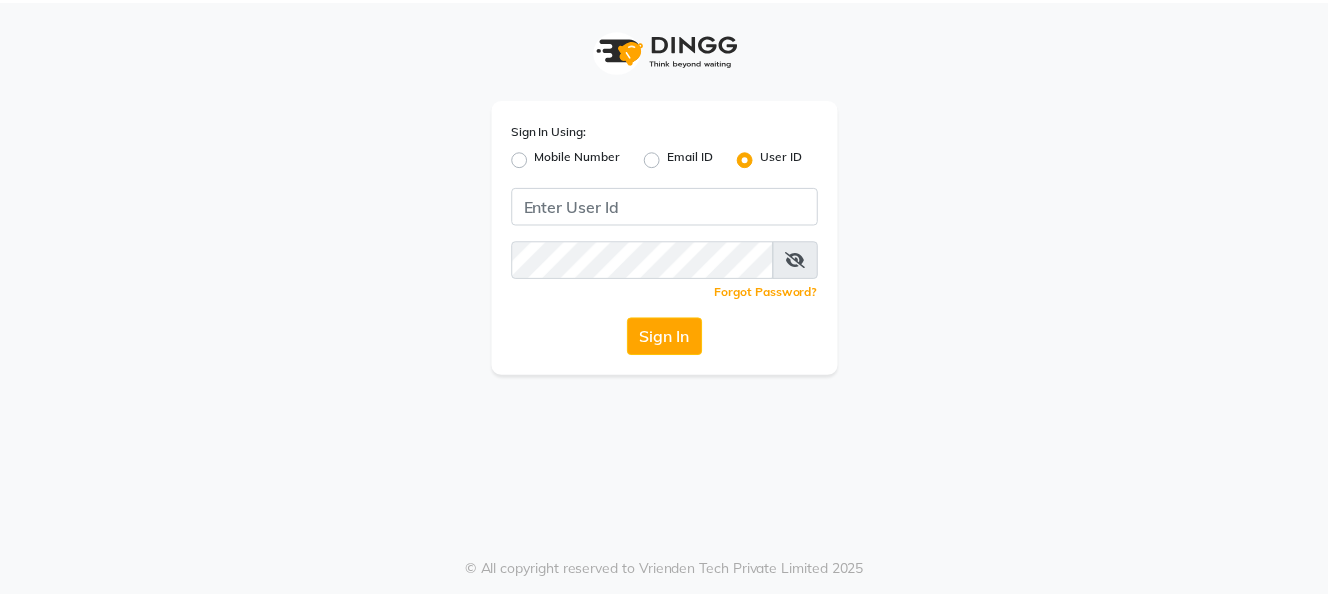 scroll, scrollTop: 0, scrollLeft: 0, axis: both 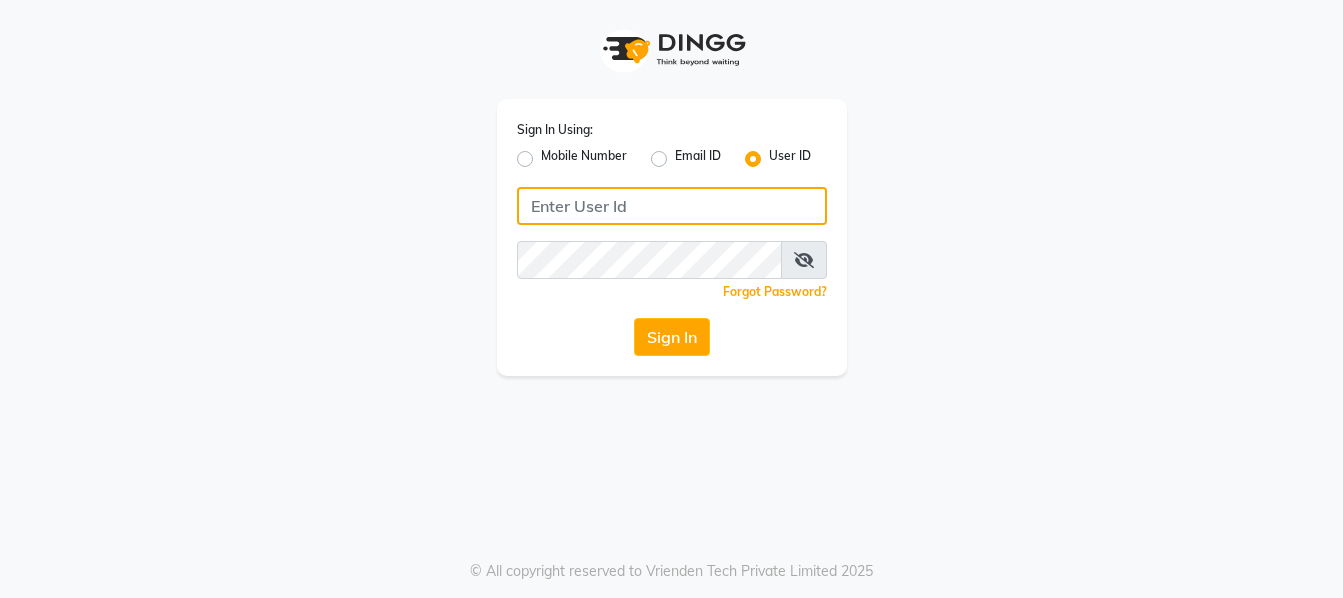 type on "9620411676" 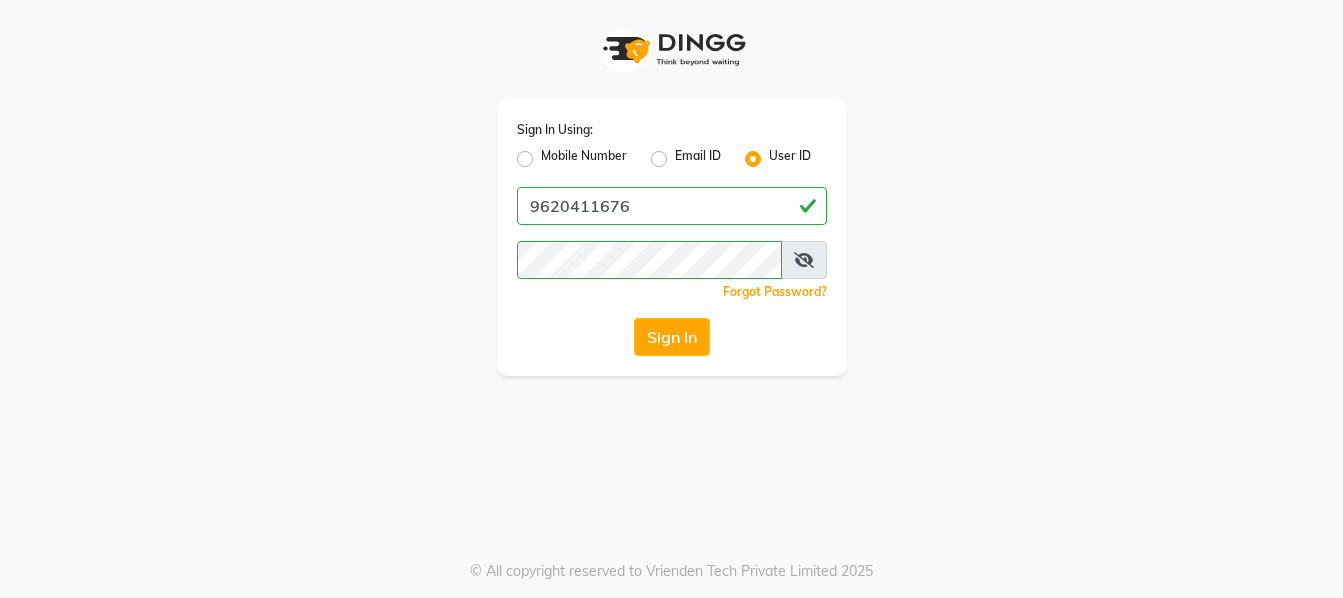 click on "Mobile Number" 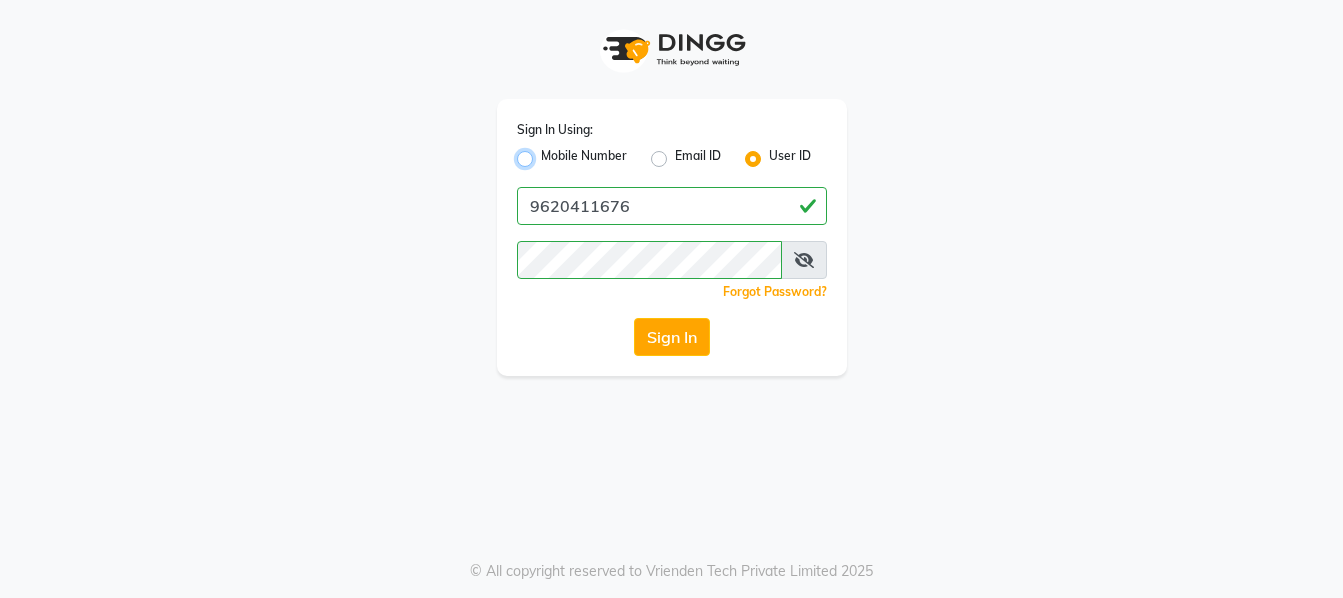 click on "Mobile Number" at bounding box center [547, 153] 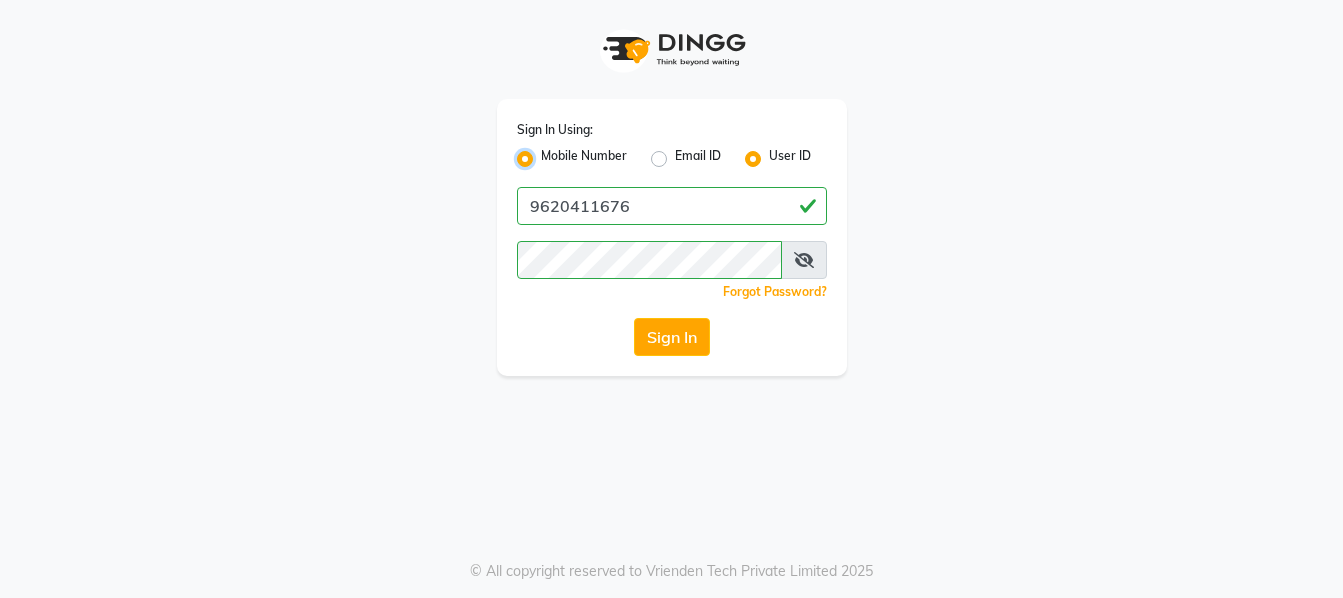 radio on "false" 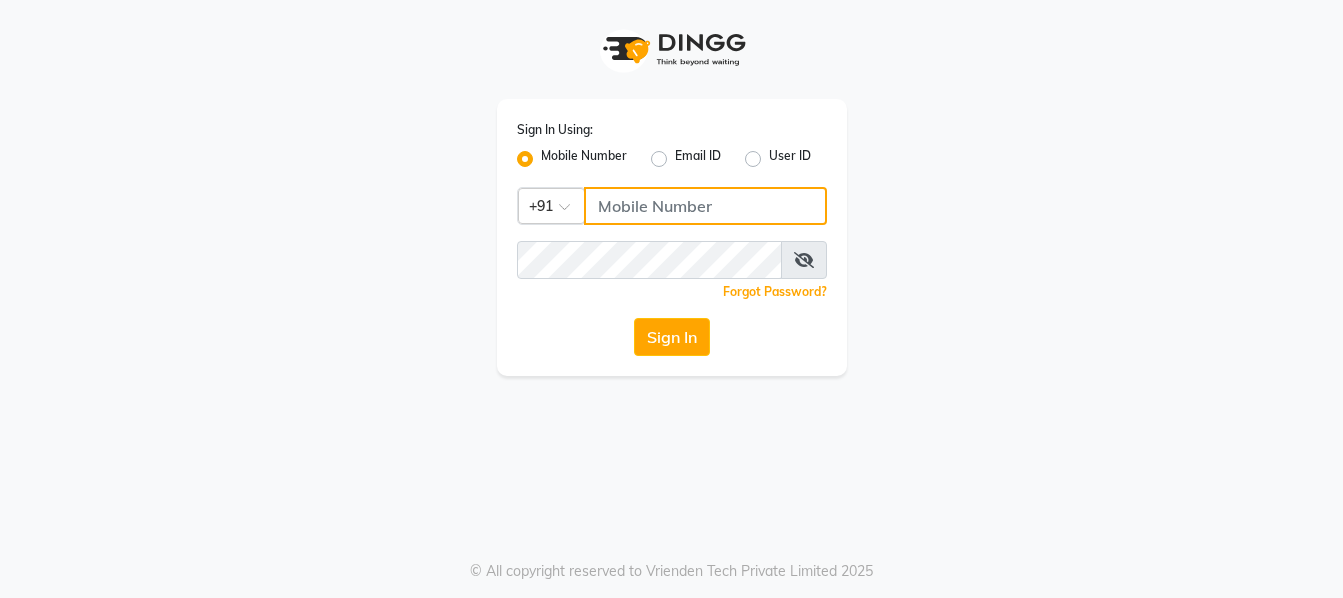 click 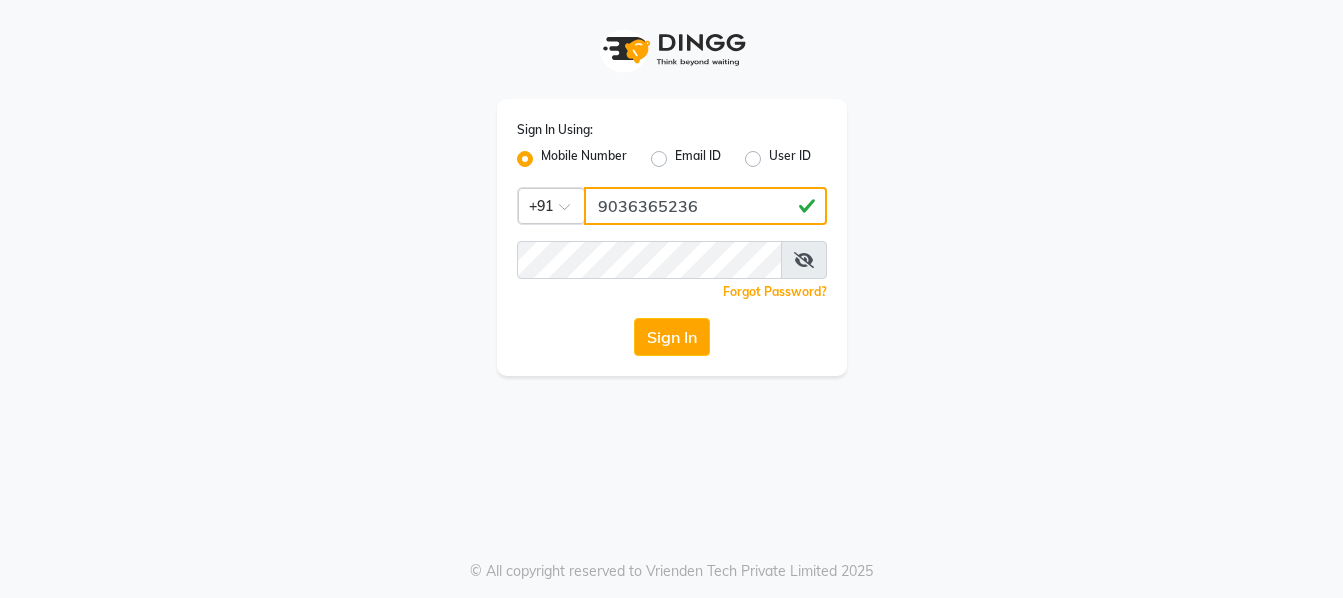 type on "9036365236" 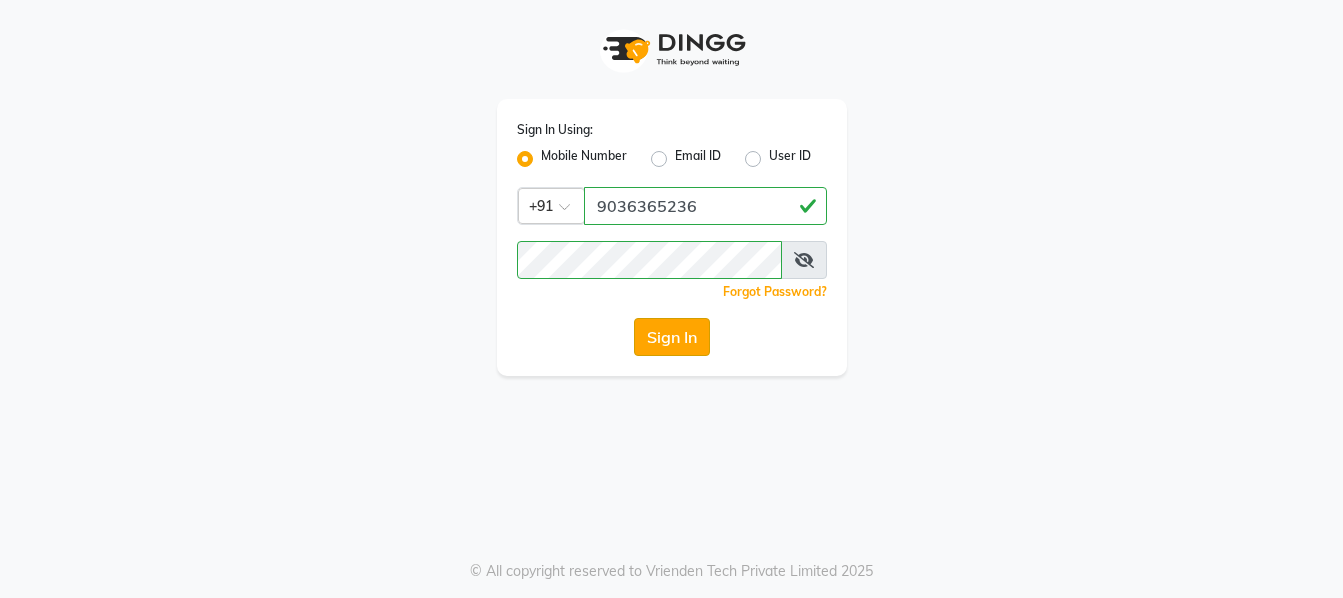 click on "Sign In" 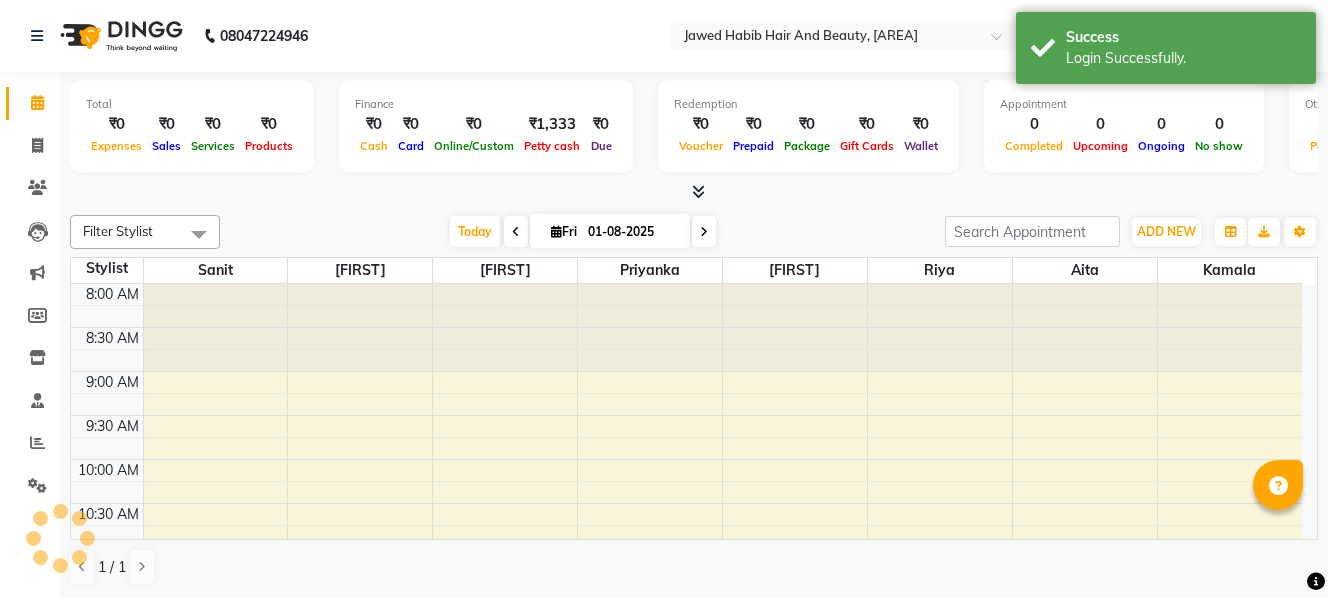 scroll, scrollTop: 0, scrollLeft: 0, axis: both 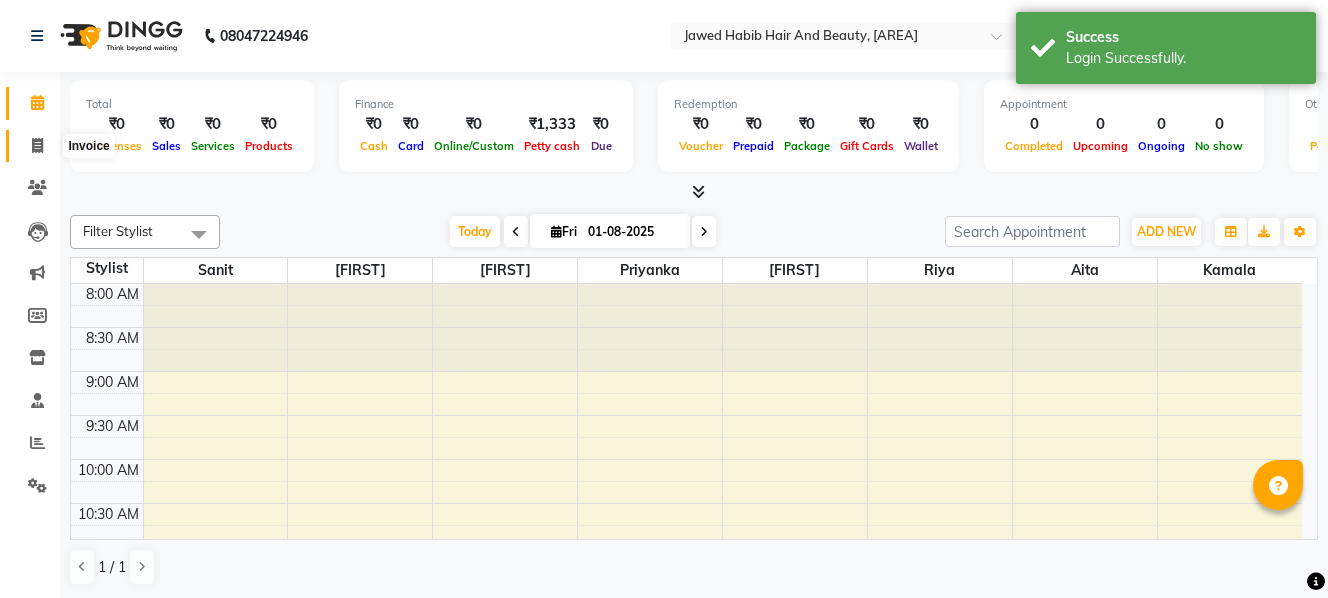 click 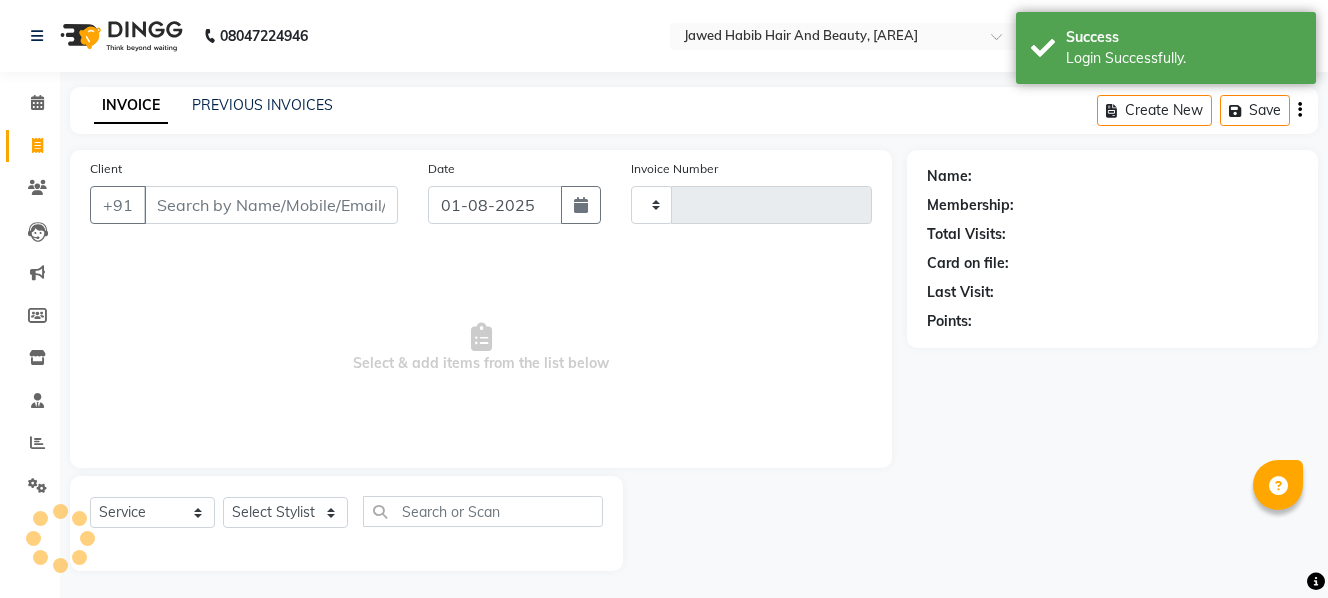 type on "1393" 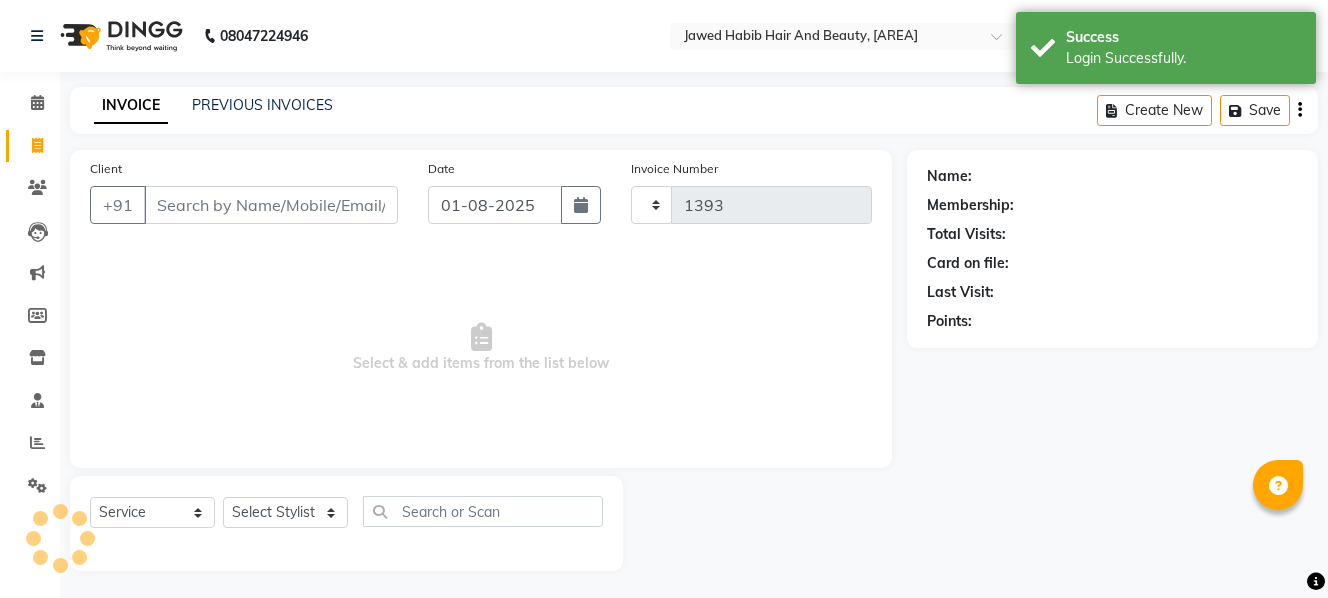 select on "7013" 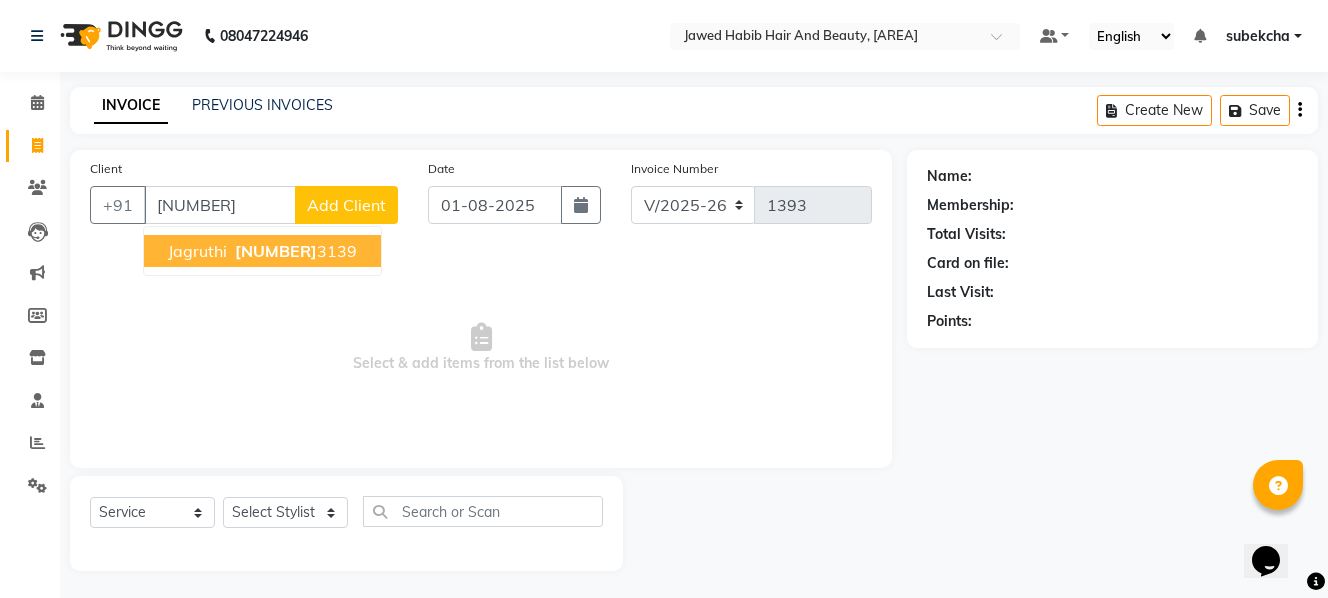 scroll, scrollTop: 0, scrollLeft: 0, axis: both 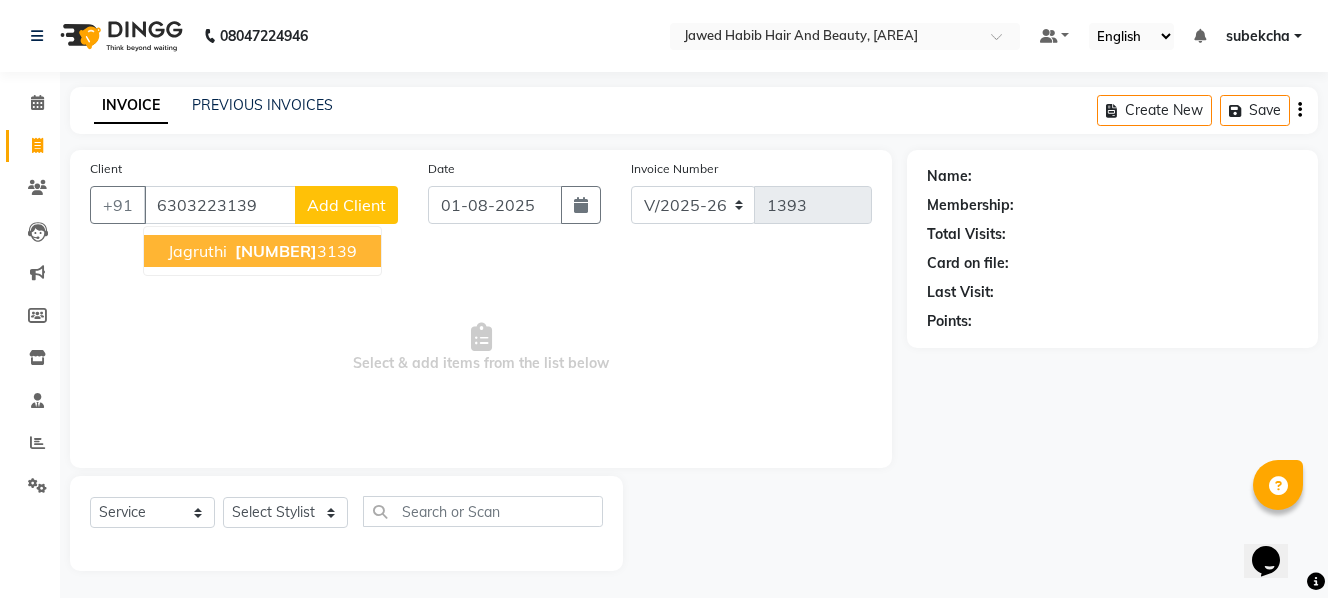 type on "6303223139" 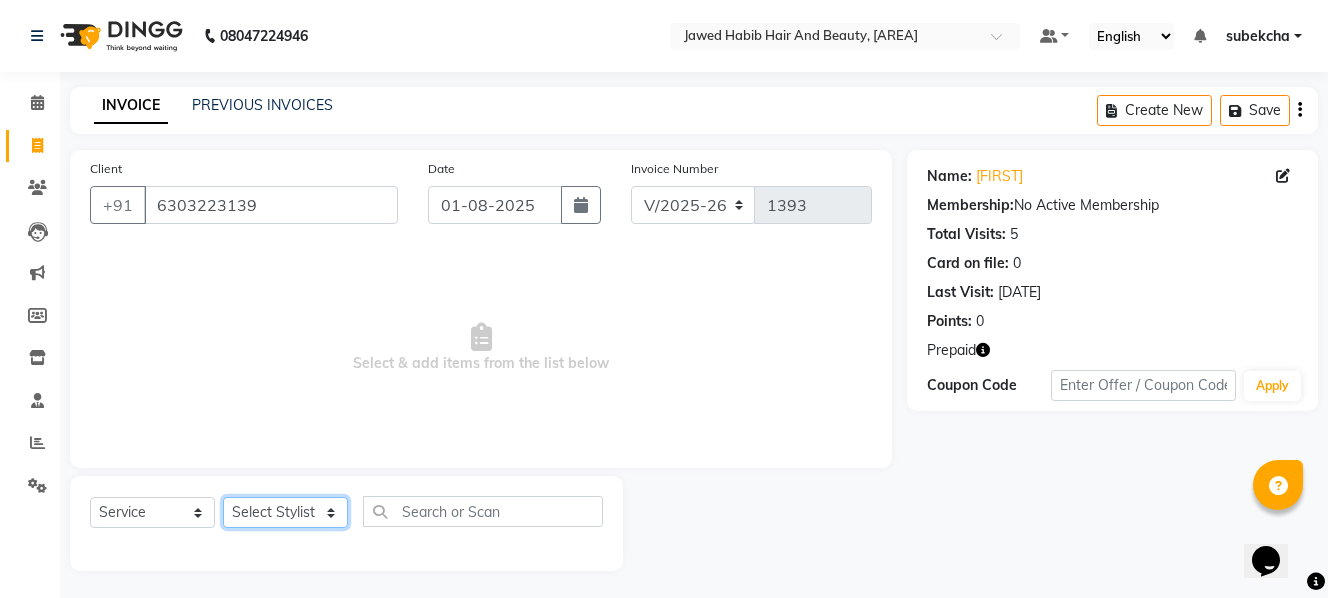 click on "Select Stylist [NAME] [NAME] [NAME] [NAME] [NAME] [NAME] [NAME] [NAME] [NAME]" 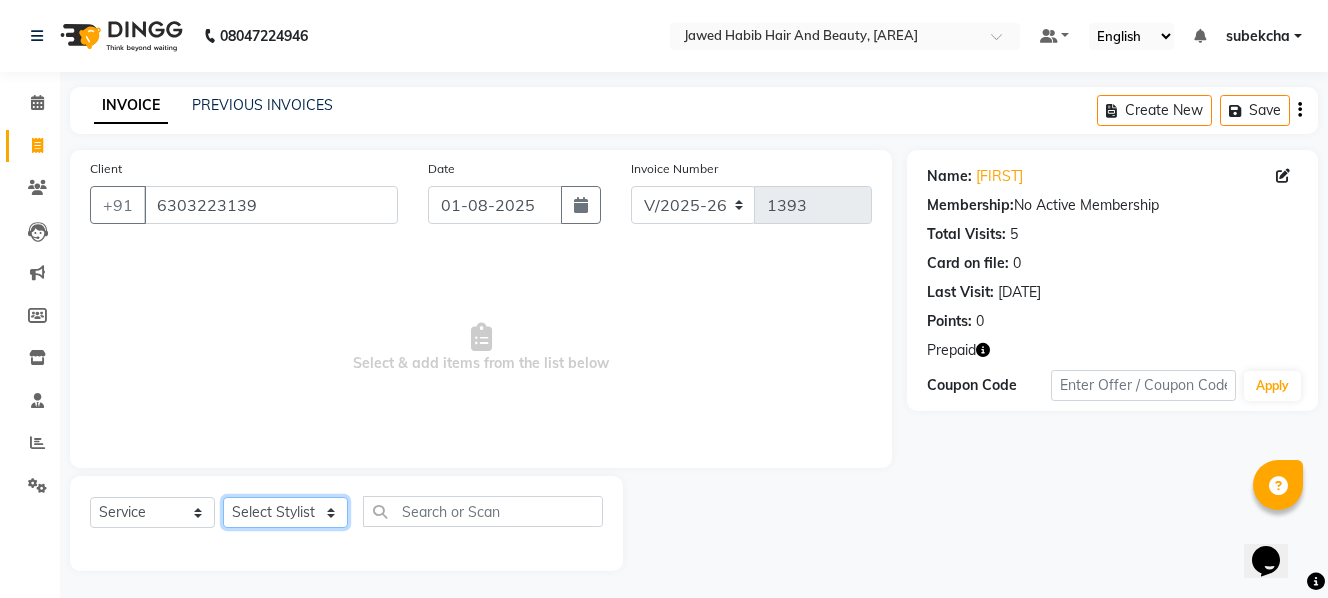 select on "85948" 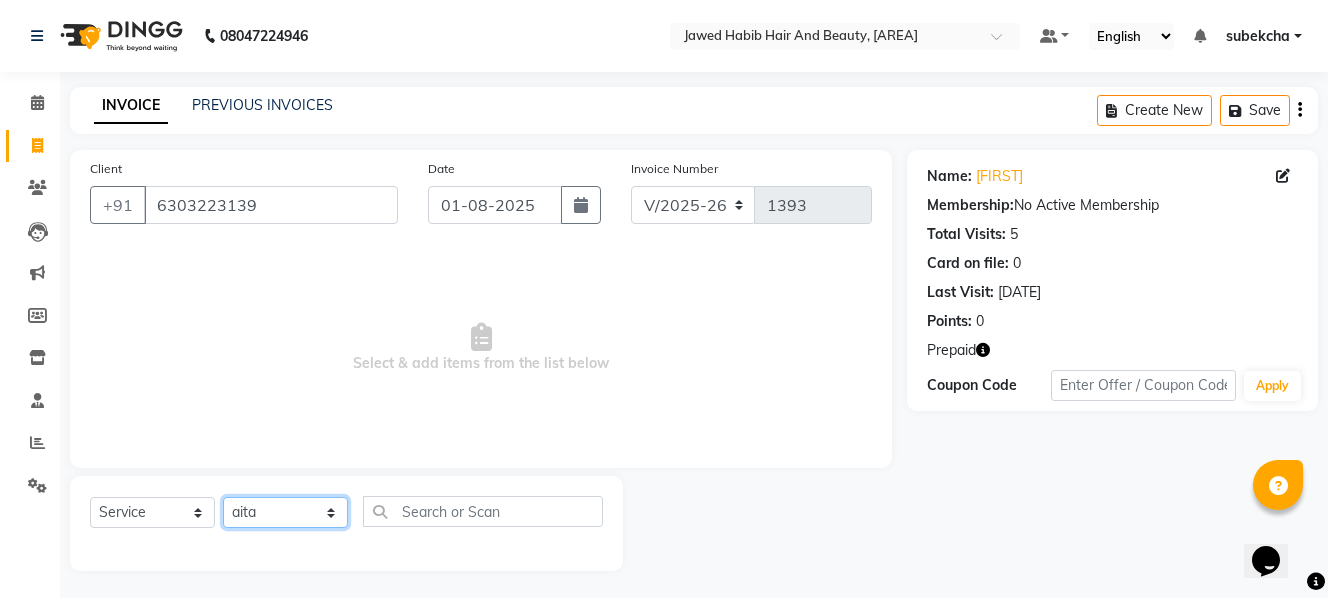 click on "Select Stylist [NAME] [NAME] [NAME] [NAME] [NAME] [NAME] [NAME] [NAME] [NAME]" 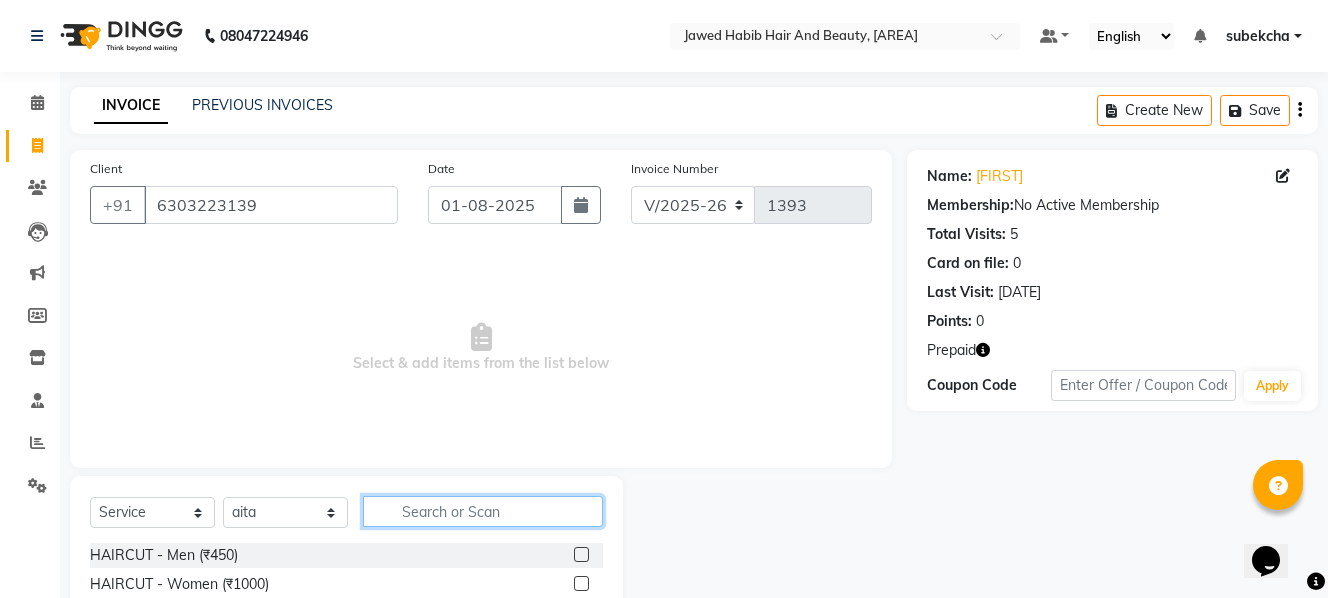 click 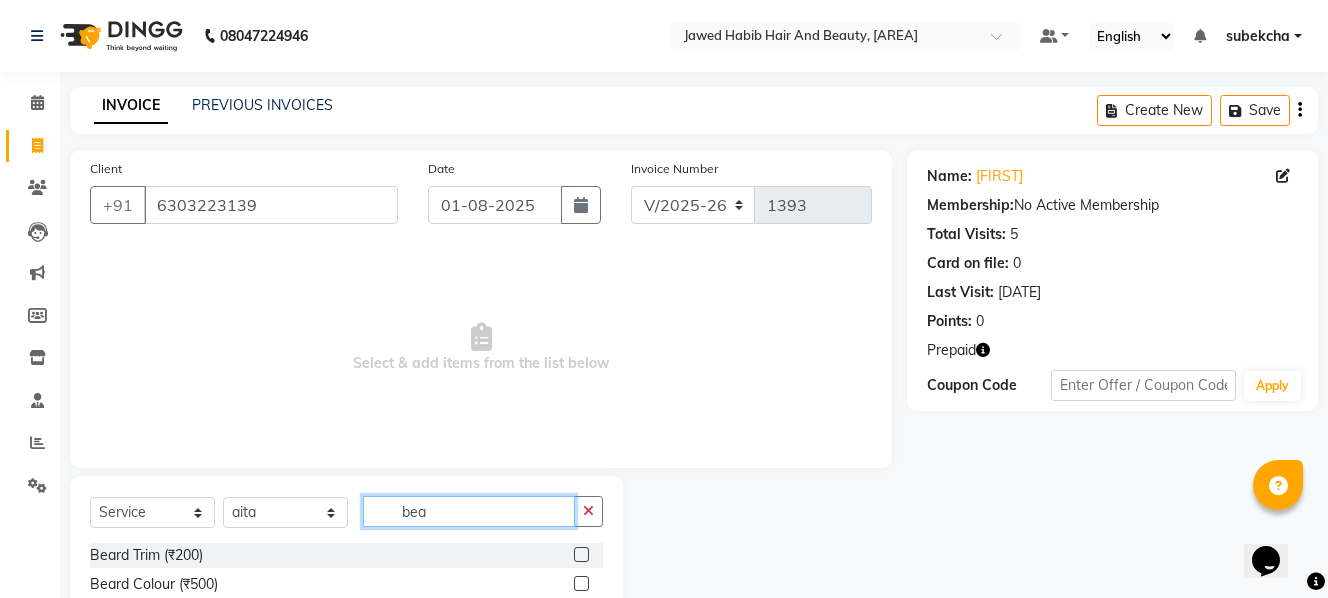 type on "bea" 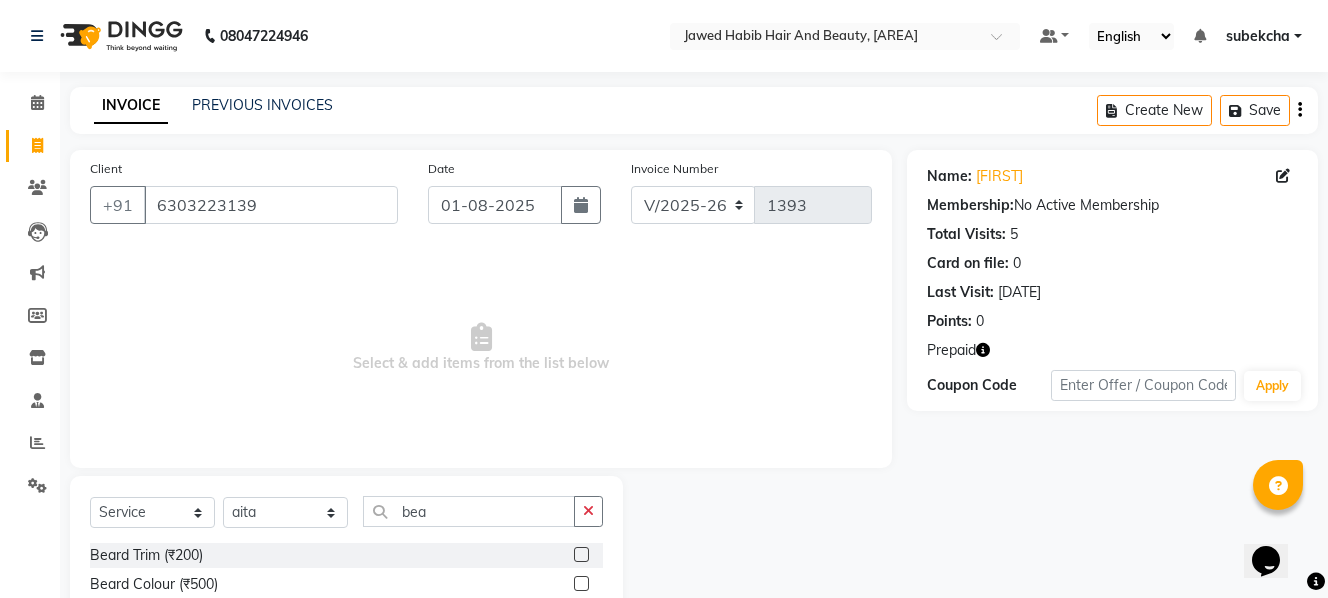 click 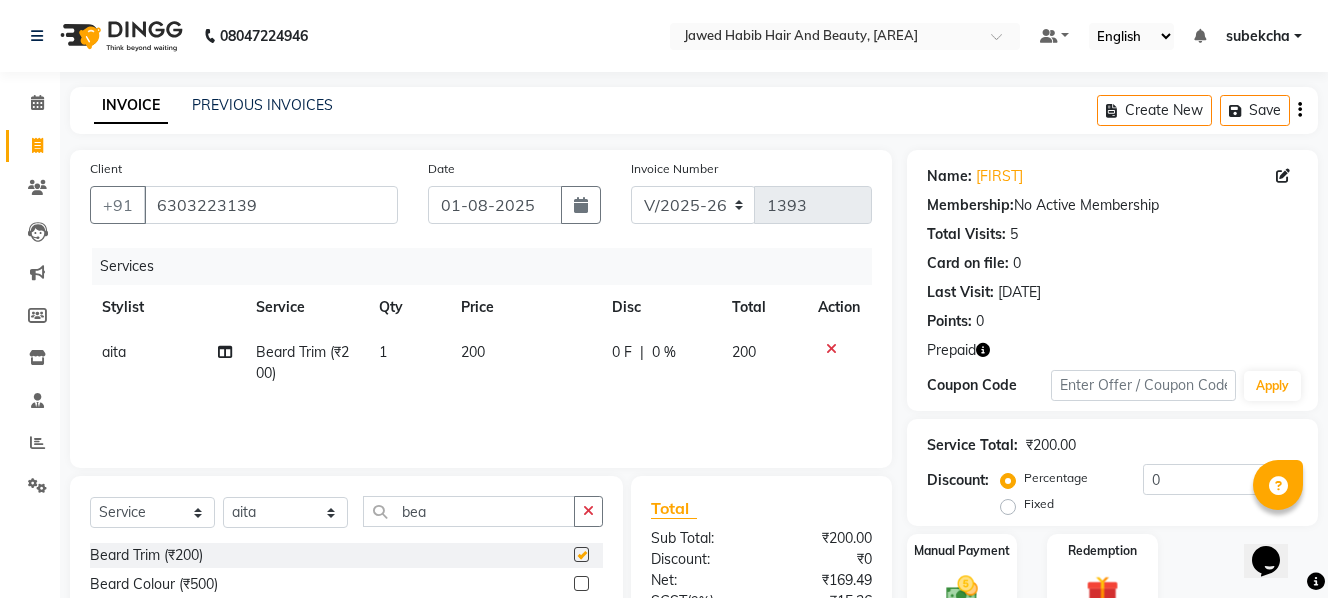 checkbox on "false" 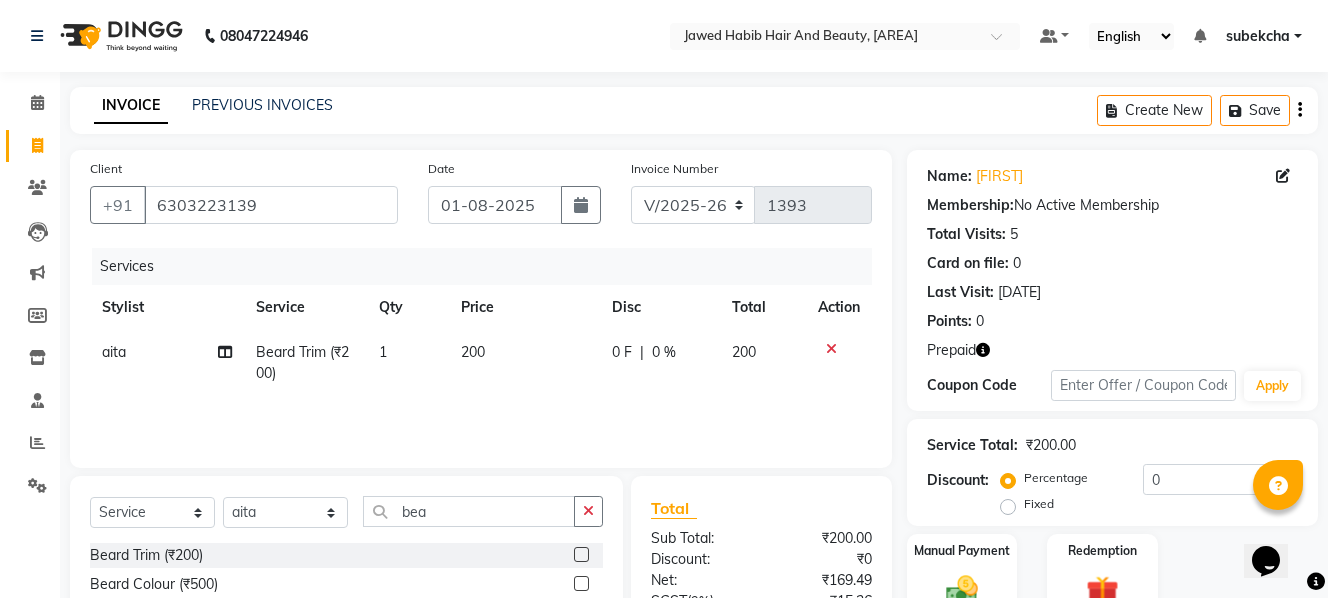 click 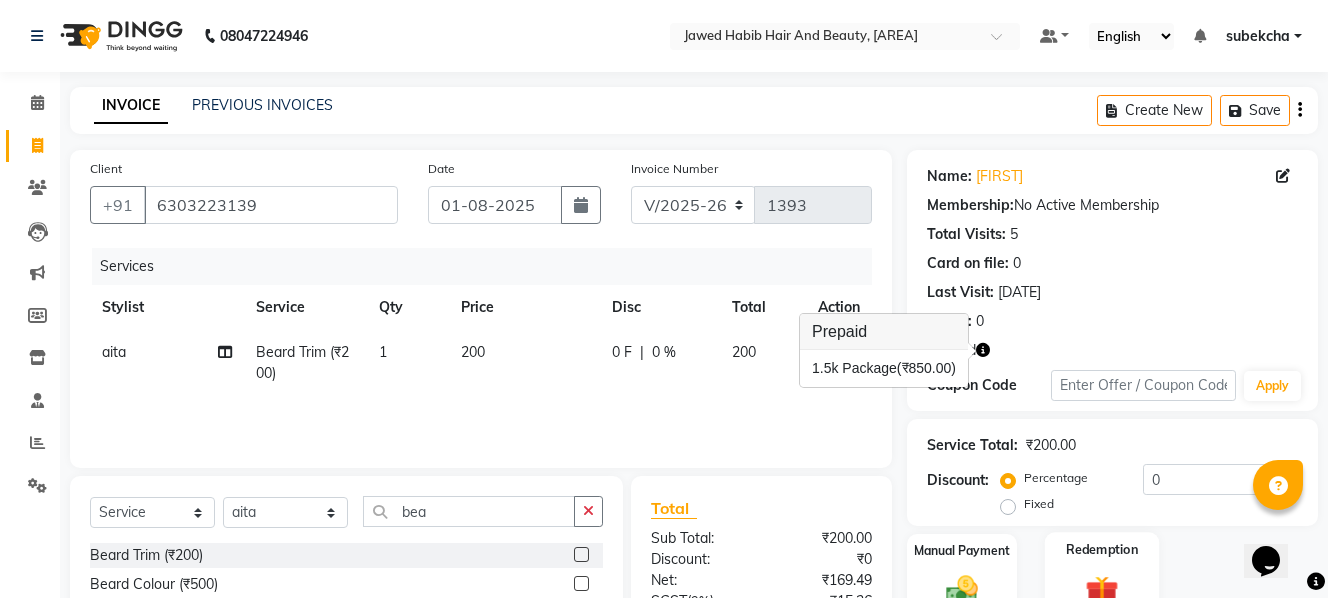 click on "Redemption" 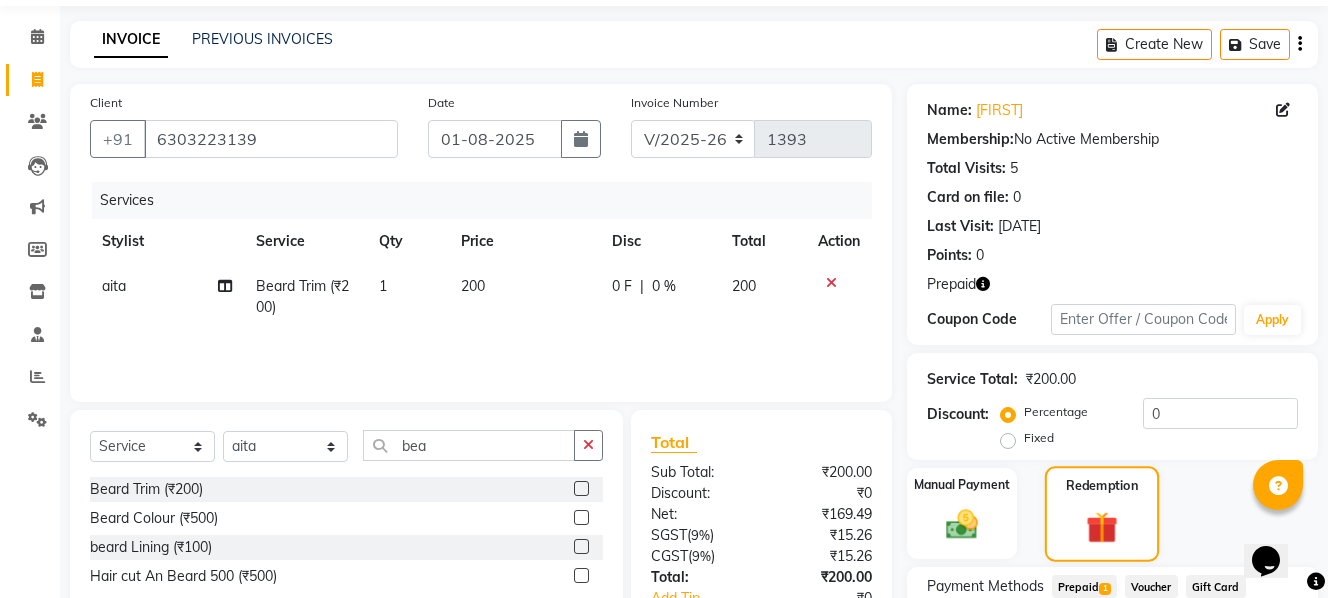 scroll, scrollTop: 100, scrollLeft: 0, axis: vertical 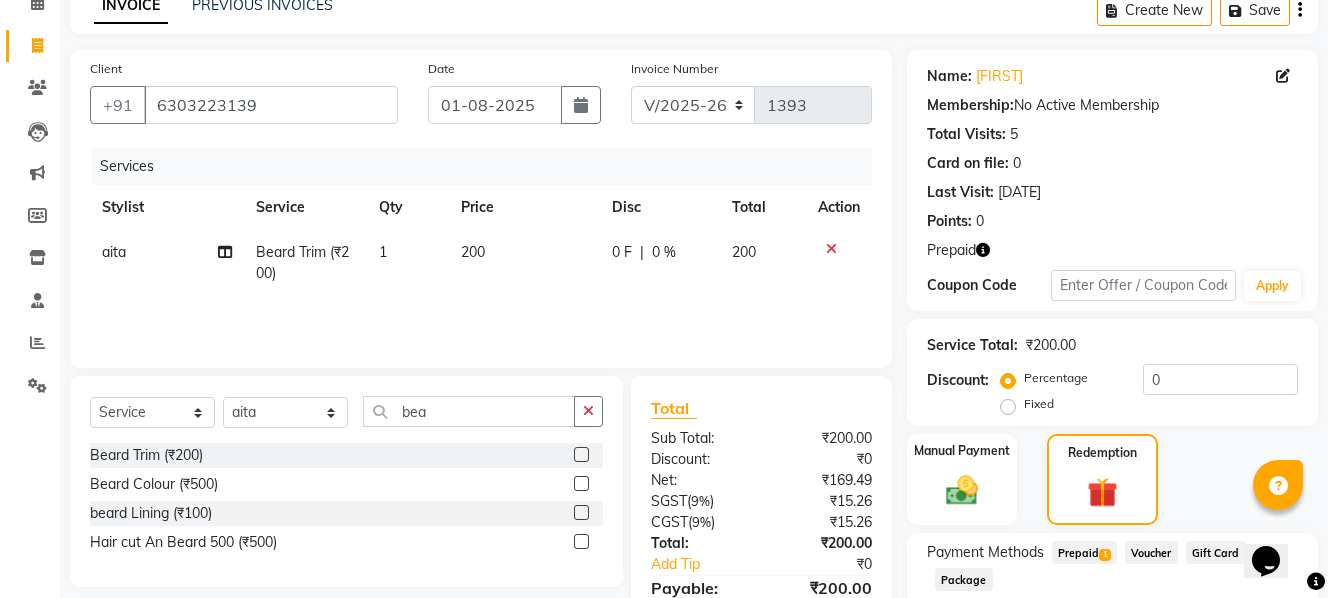 click on "Prepaid  1" 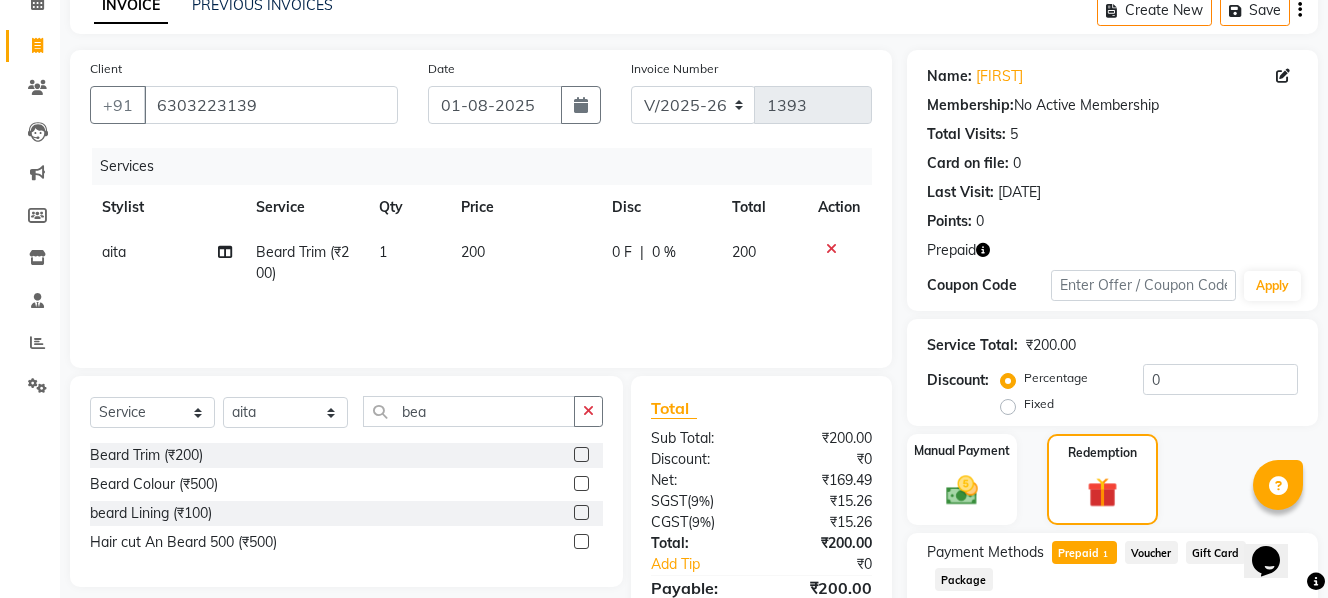 click on "Prepaid  1" 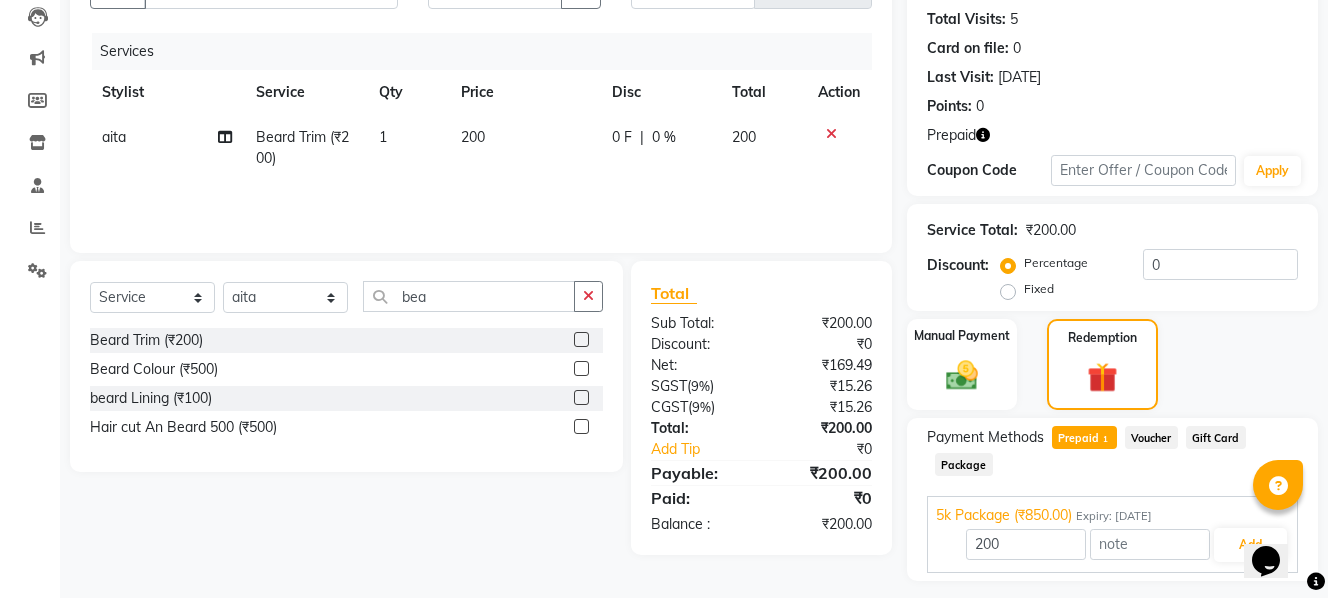 scroll, scrollTop: 269, scrollLeft: 0, axis: vertical 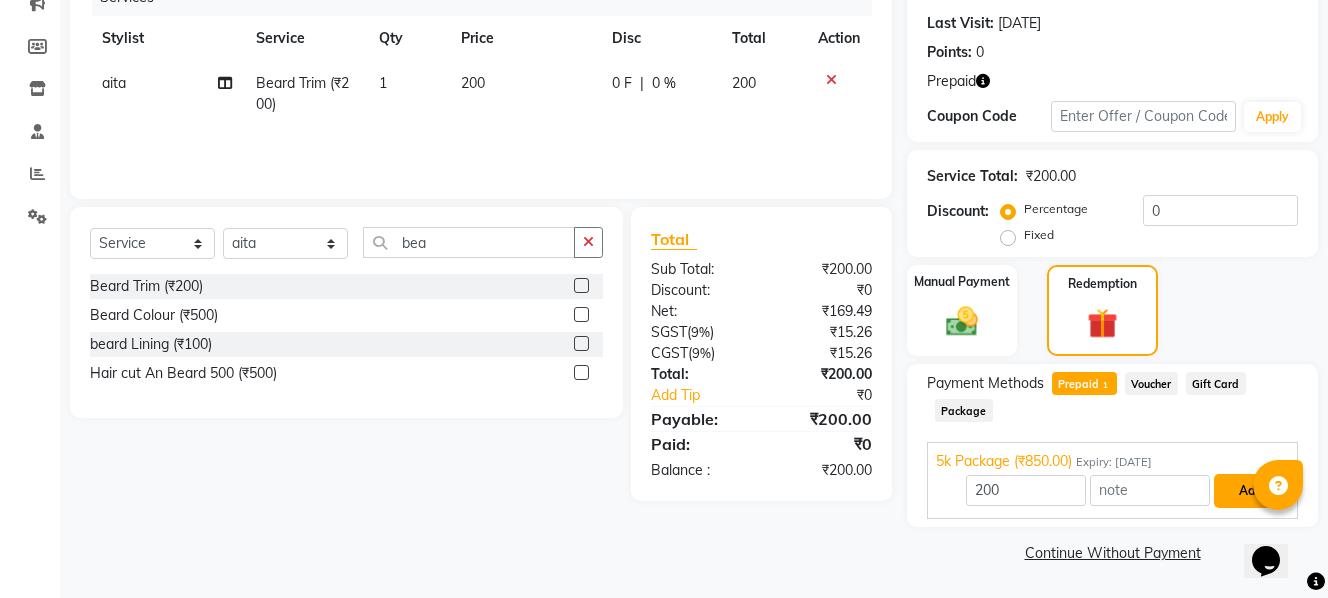 click on "Add" at bounding box center [1250, 491] 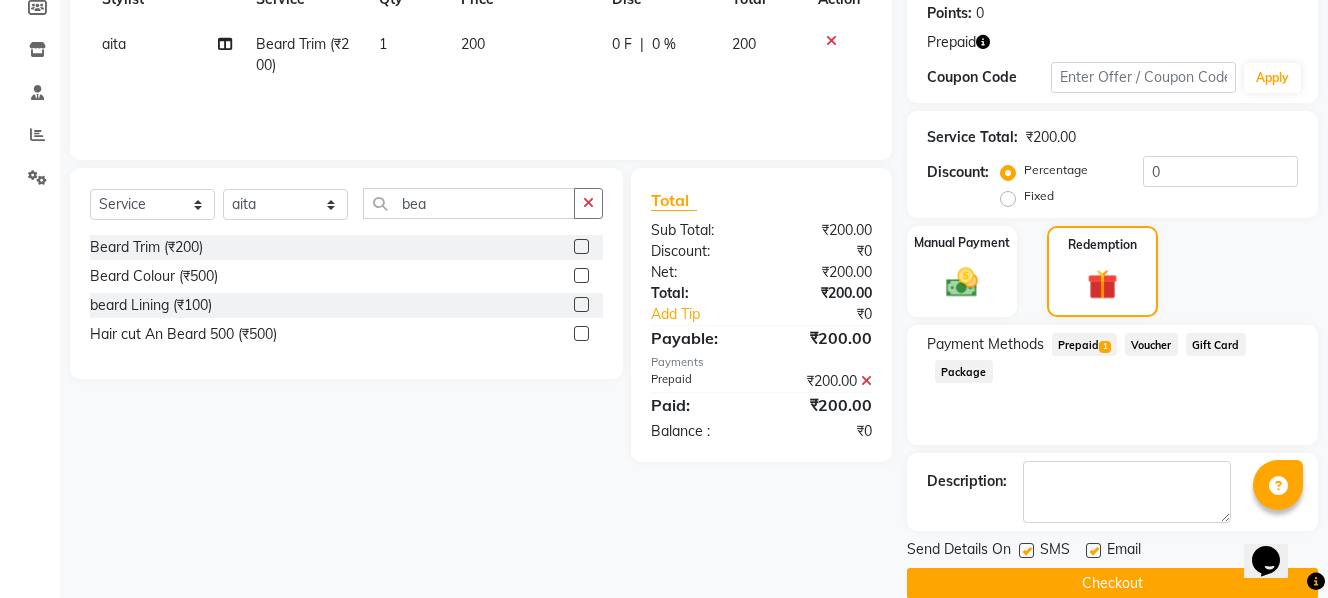 scroll, scrollTop: 339, scrollLeft: 0, axis: vertical 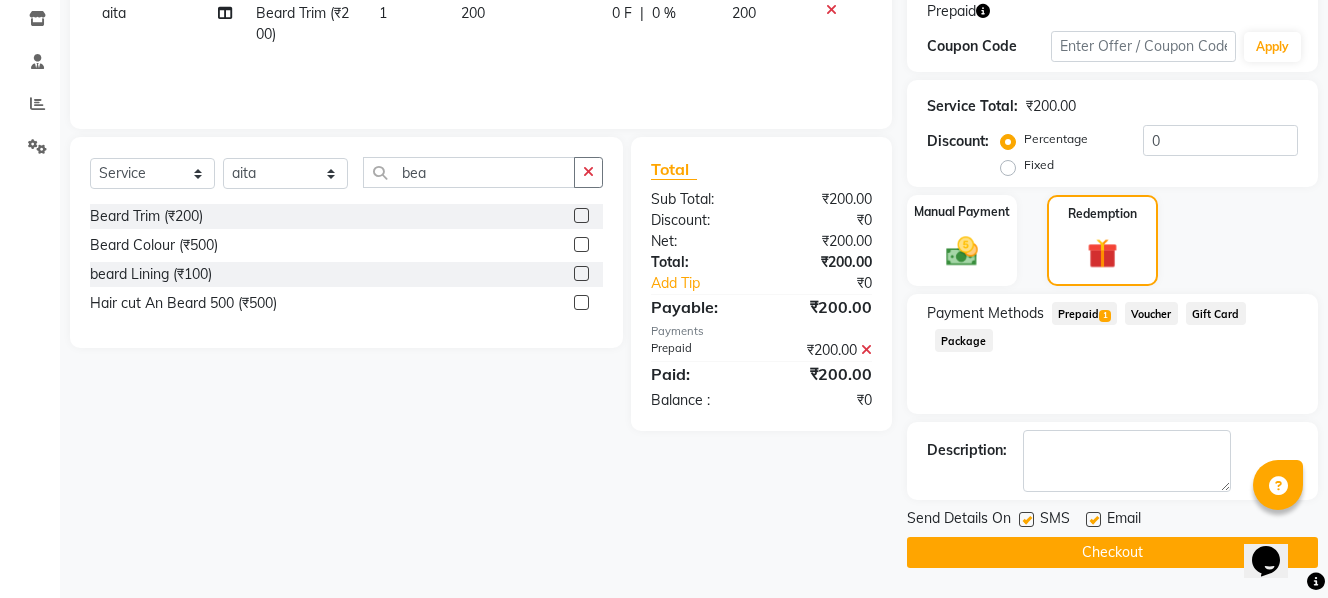 click on "Checkout" 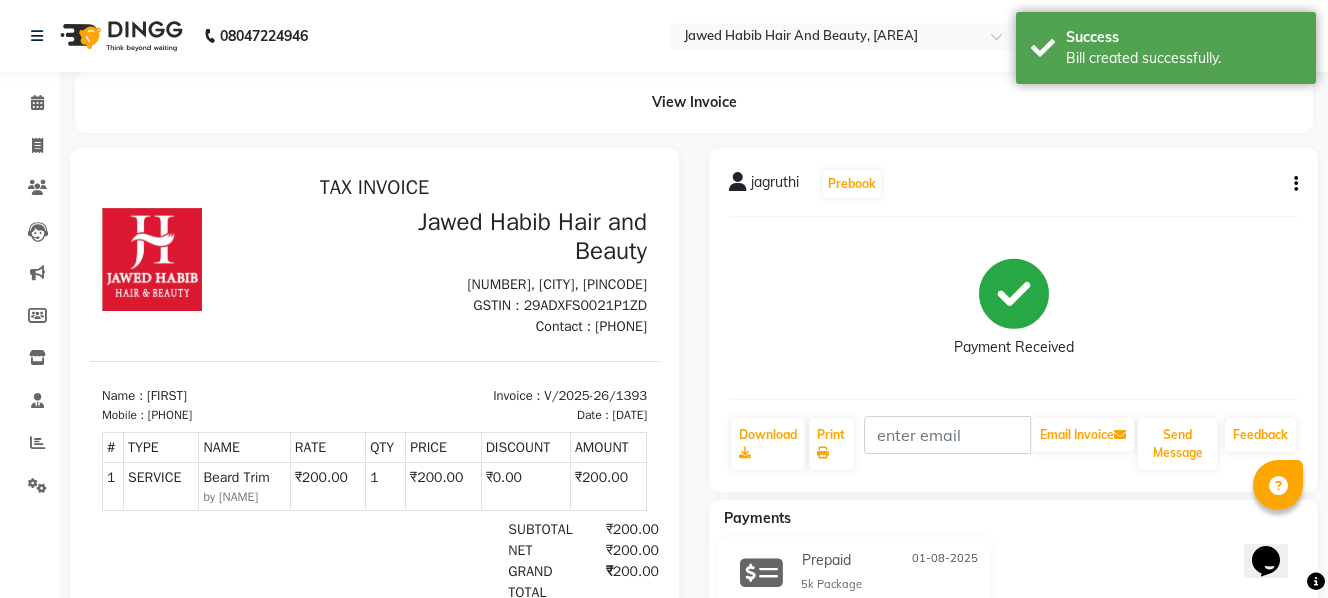 scroll, scrollTop: 0, scrollLeft: 0, axis: both 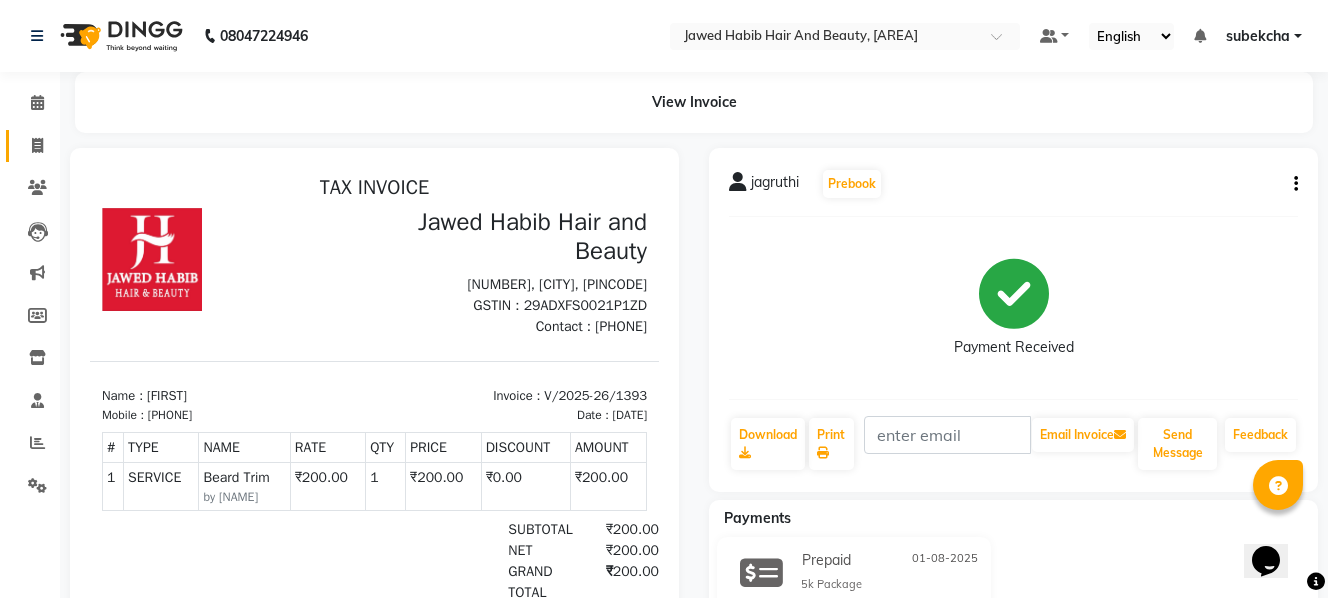 click 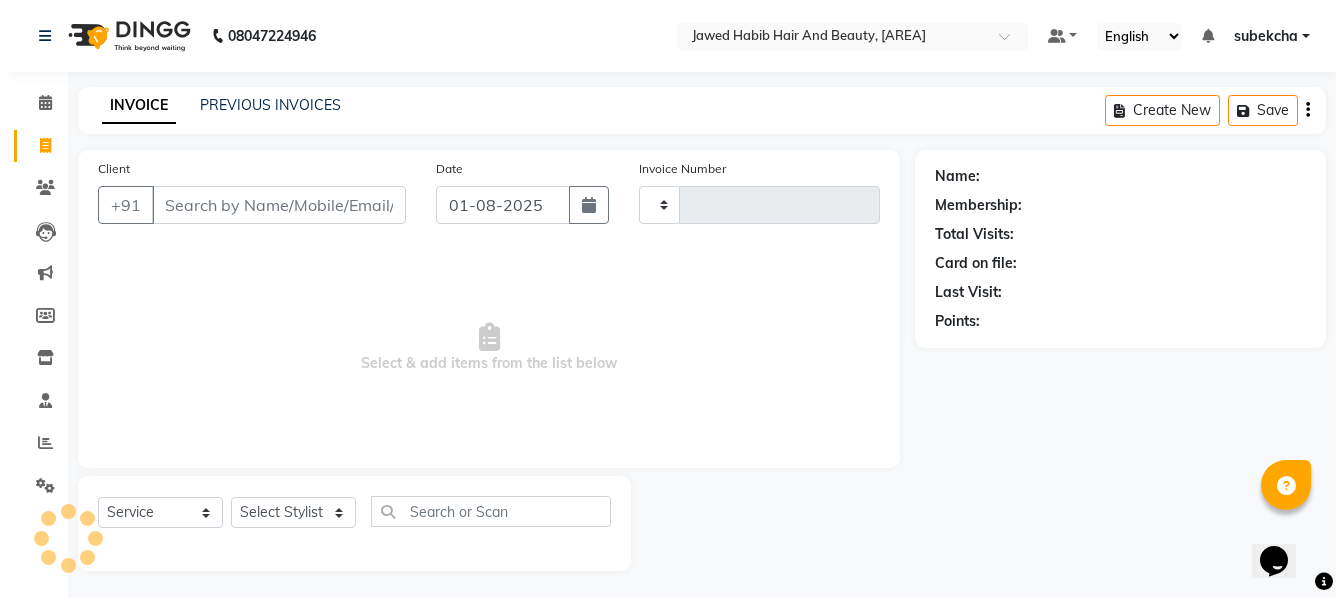 scroll, scrollTop: 3, scrollLeft: 0, axis: vertical 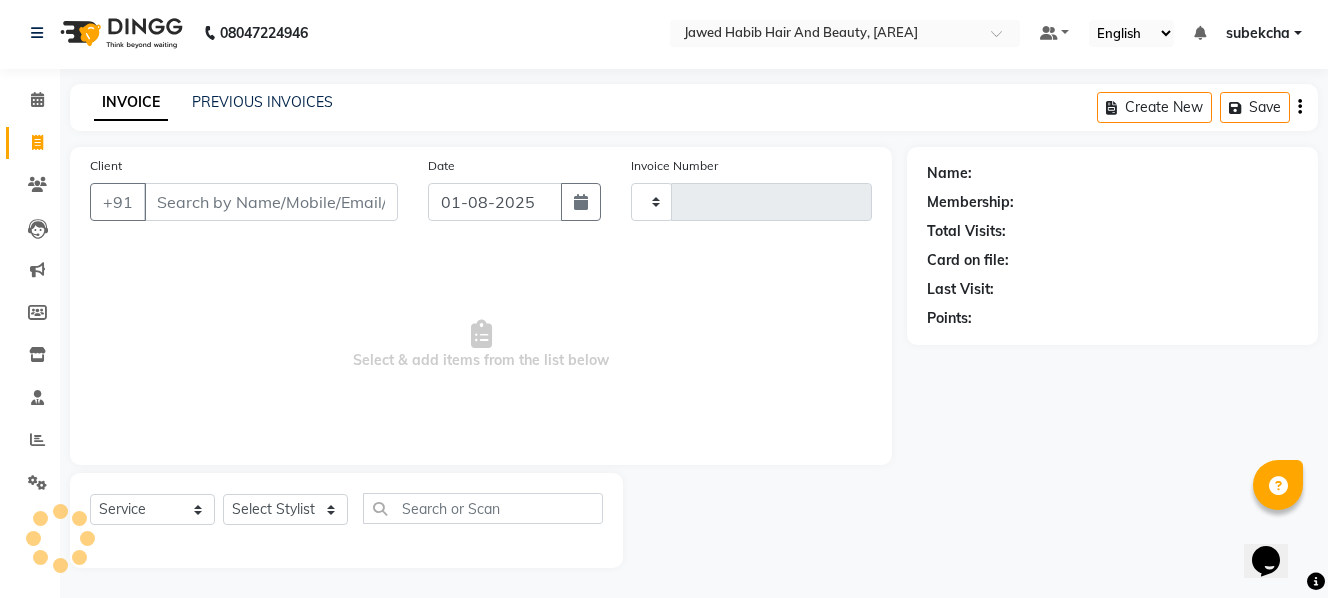 type on "1394" 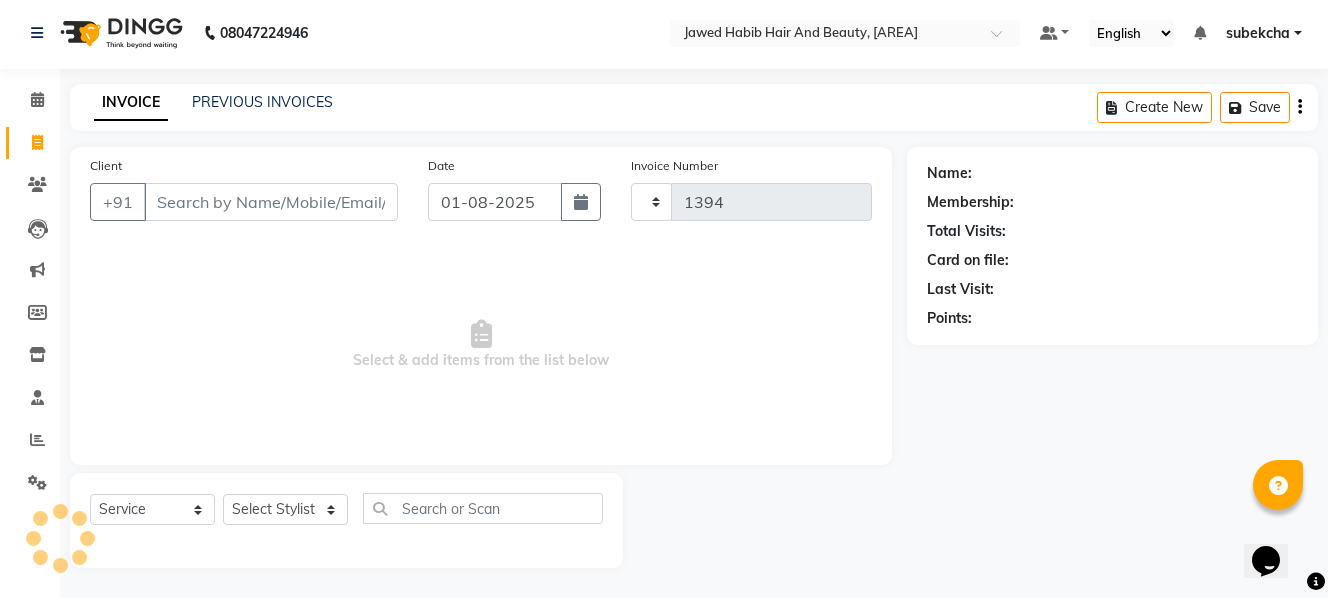 select on "7013" 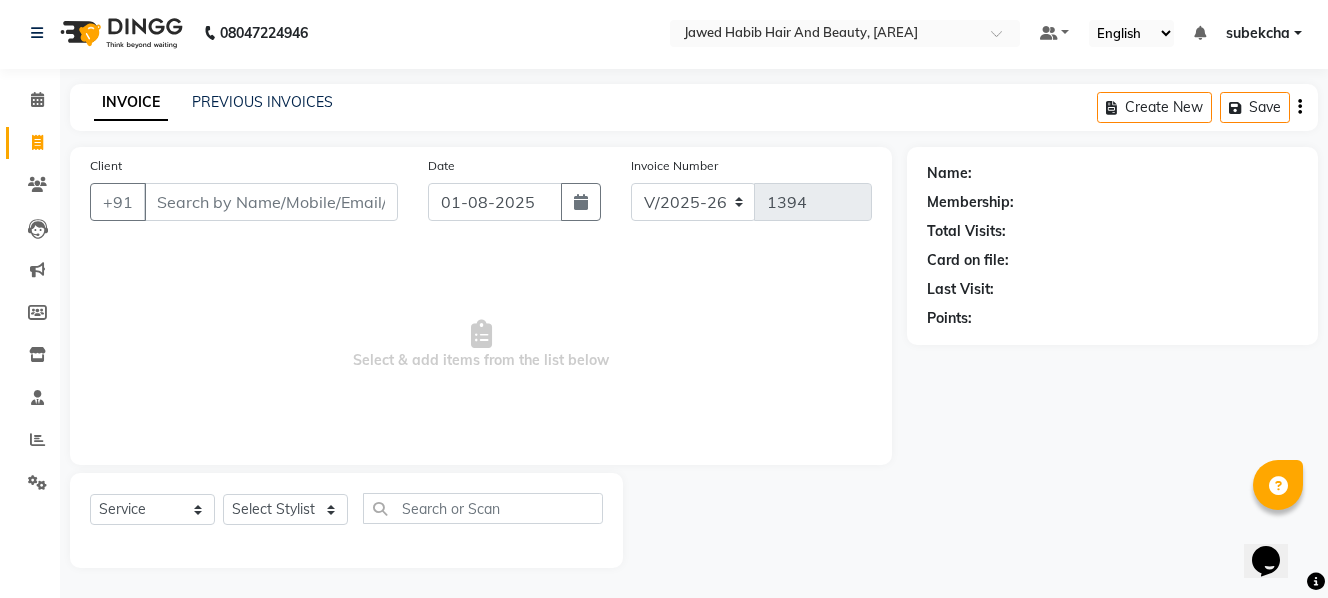 click on "Client" at bounding box center (271, 202) 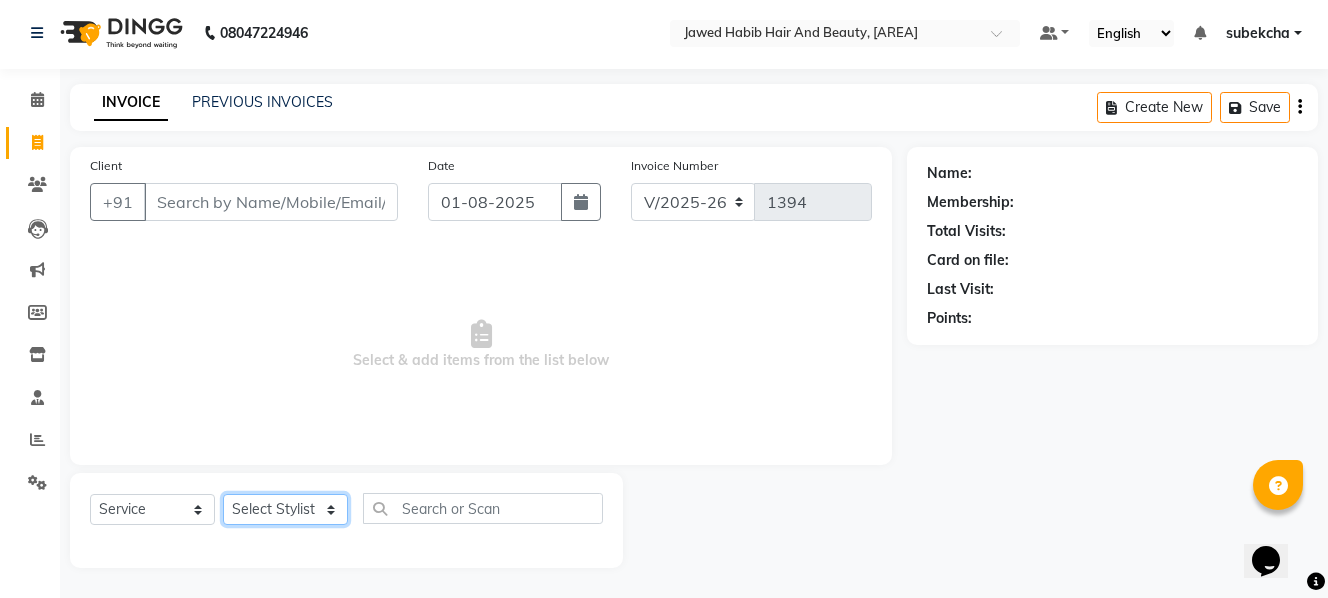 click on "Select Stylist [NAME] [NAME] [NAME] [NAME] [NAME] [NAME] [NAME] [NAME] [NAME]" 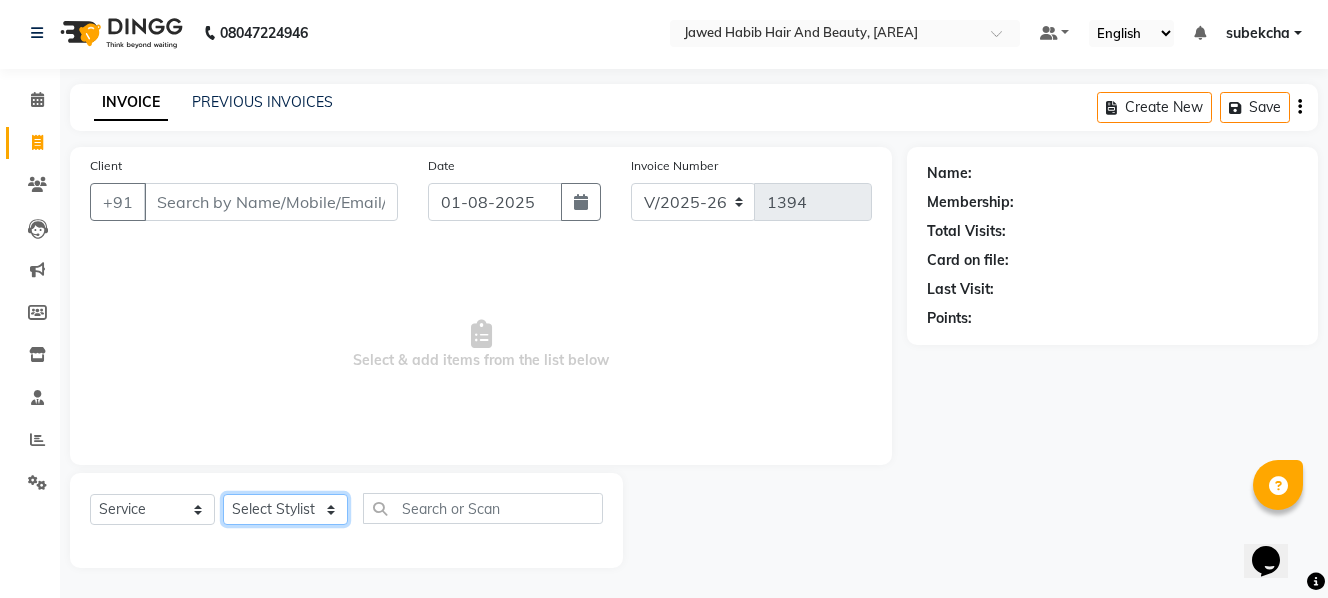 select on "85948" 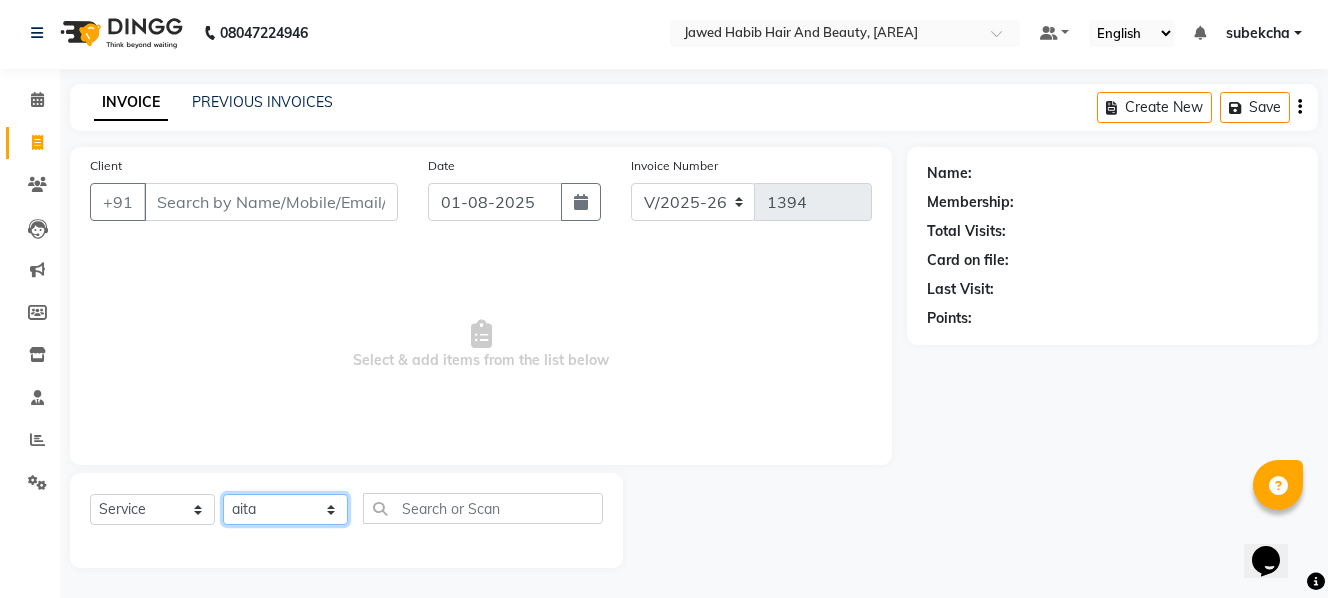 click on "Select Stylist [NAME] [NAME] [NAME] [NAME] [NAME] [NAME] [NAME] [NAME] [NAME]" 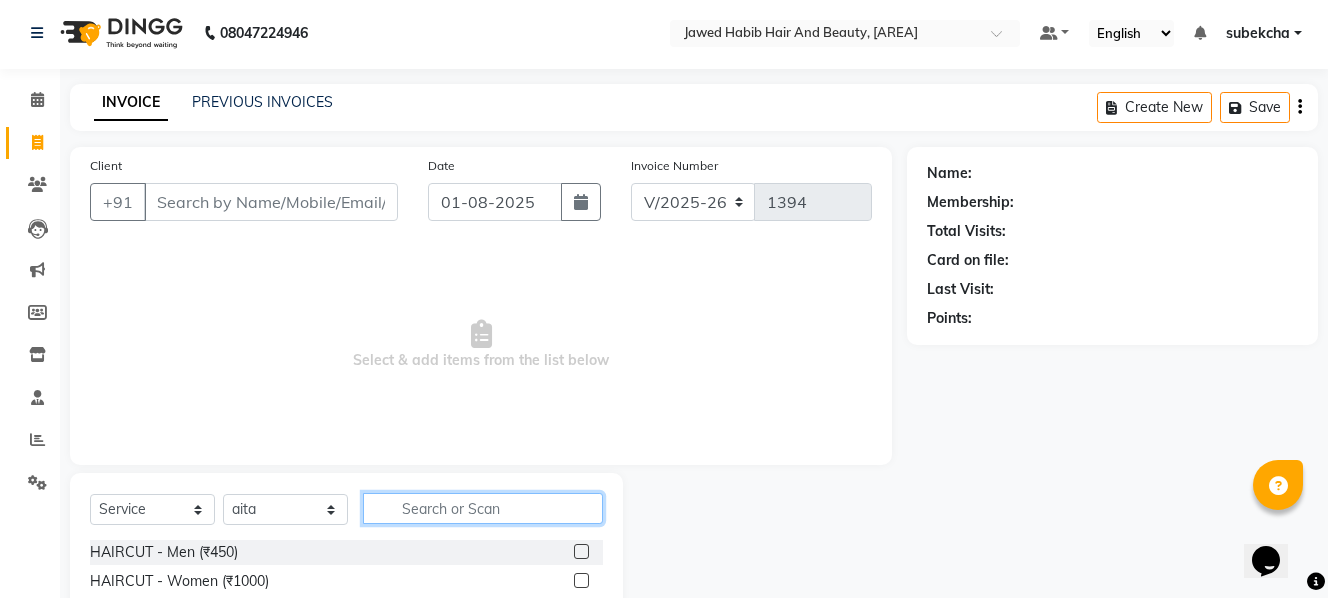 click 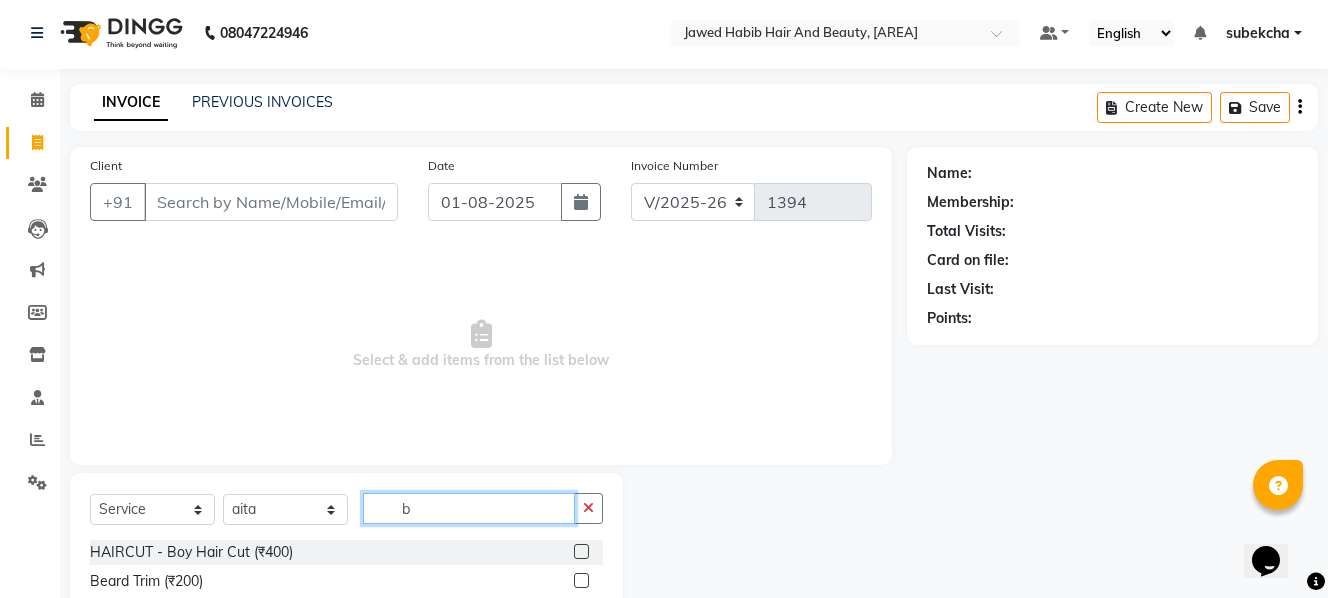 type on "b" 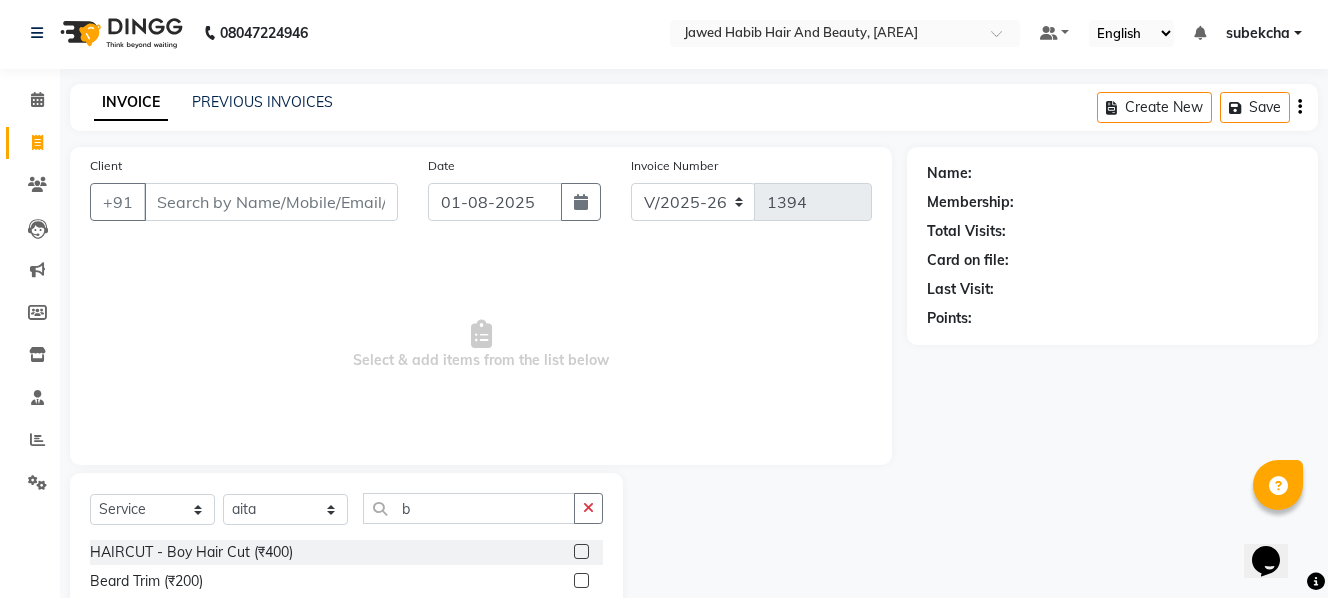 click 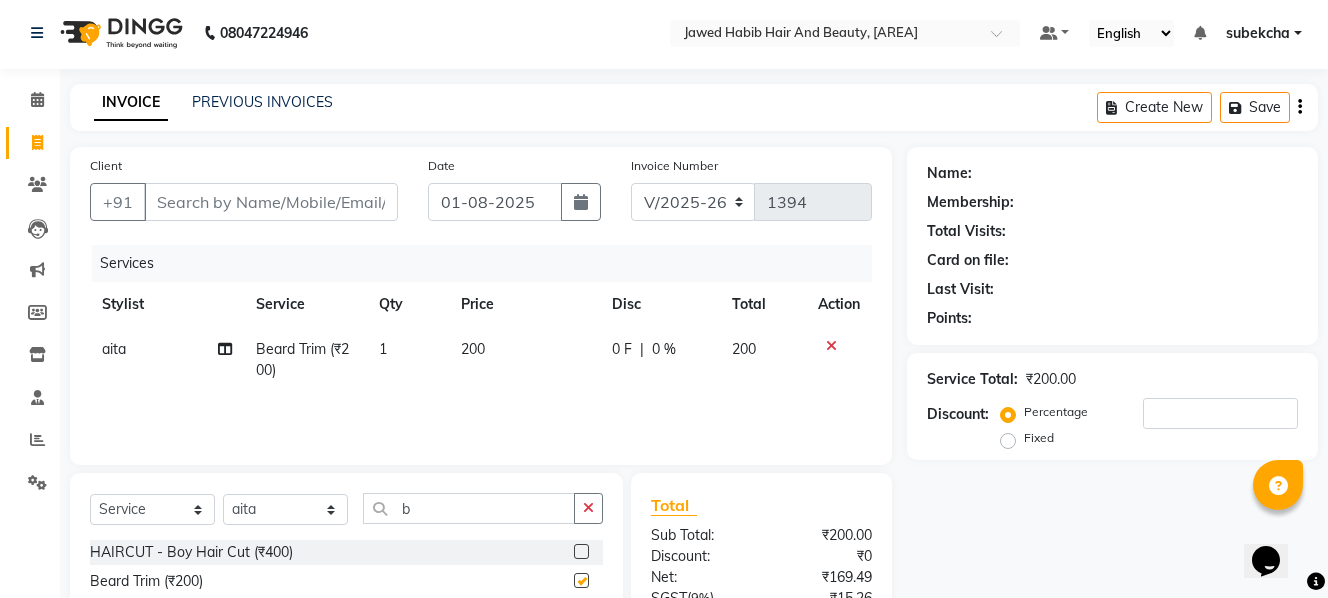 checkbox on "false" 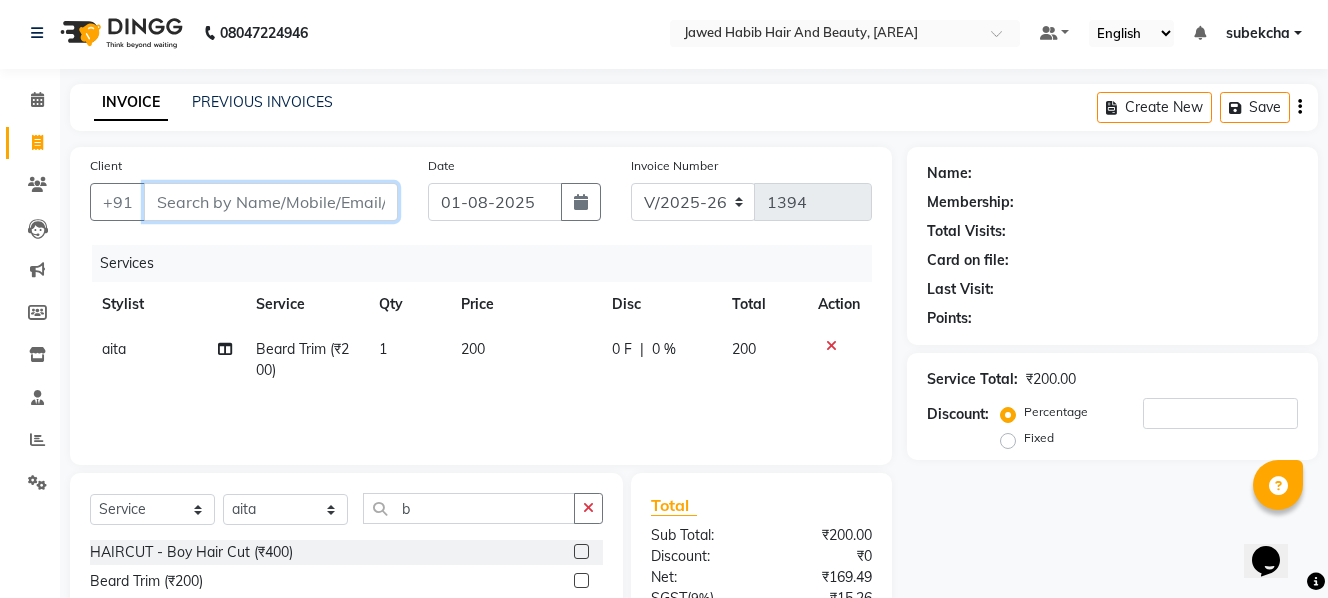 click on "Client" at bounding box center [271, 202] 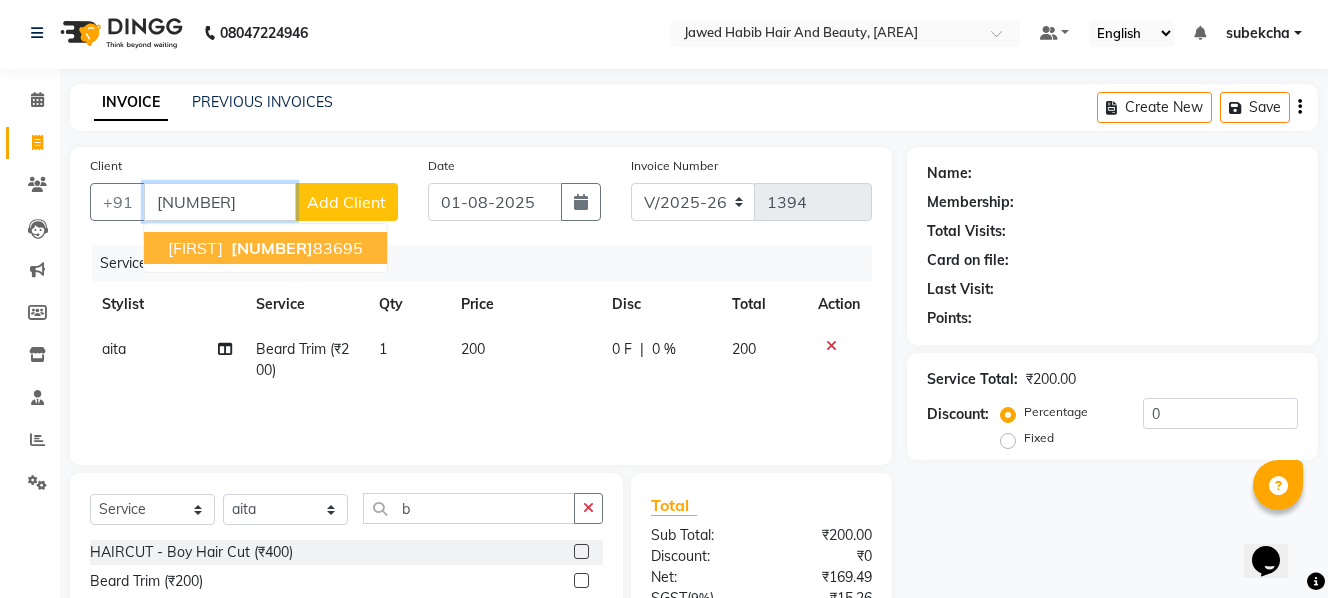 click on "[FIRST]   [NUMBER]" at bounding box center (265, 248) 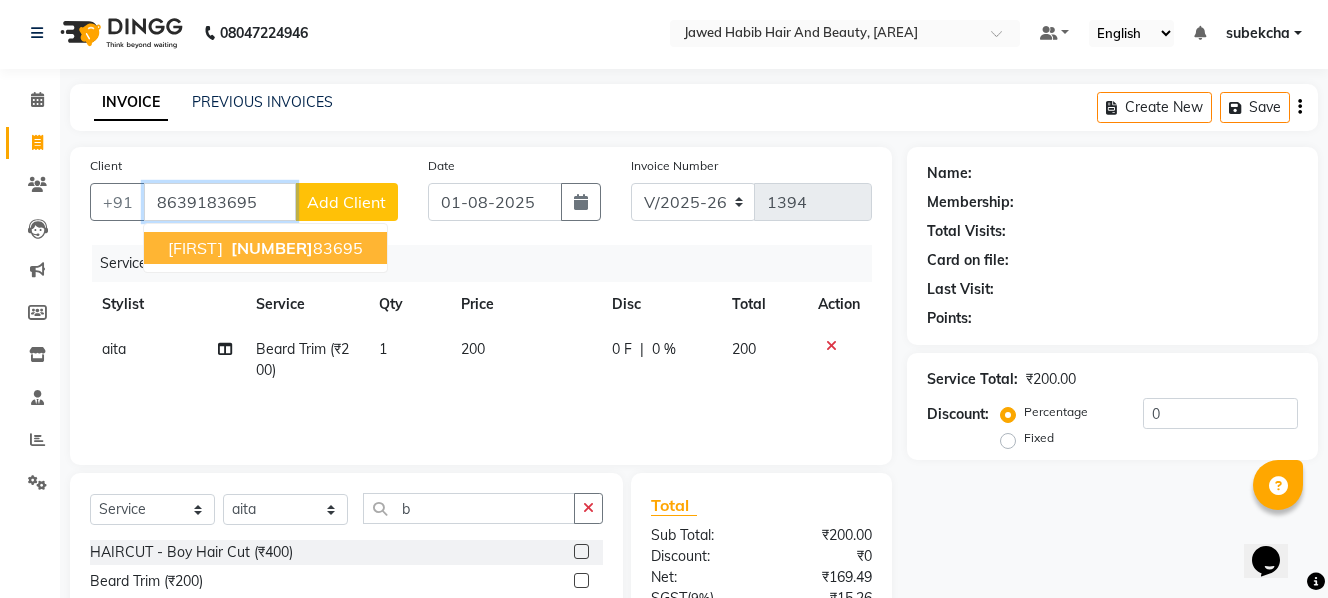 type on "8639183695" 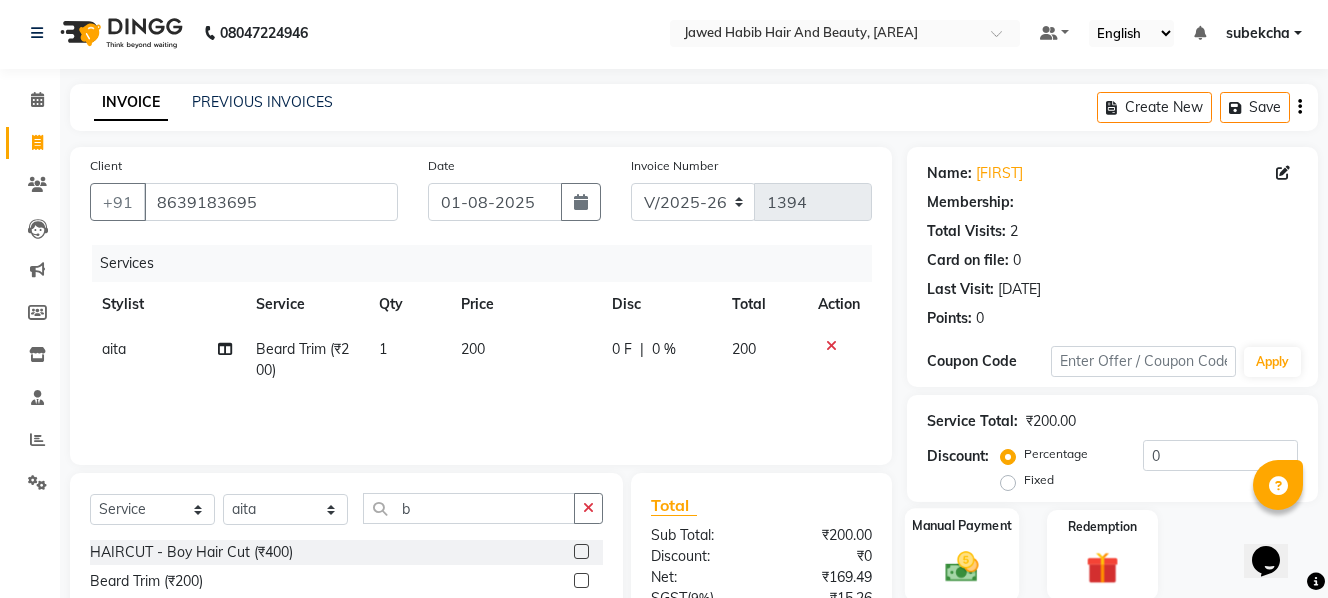 click 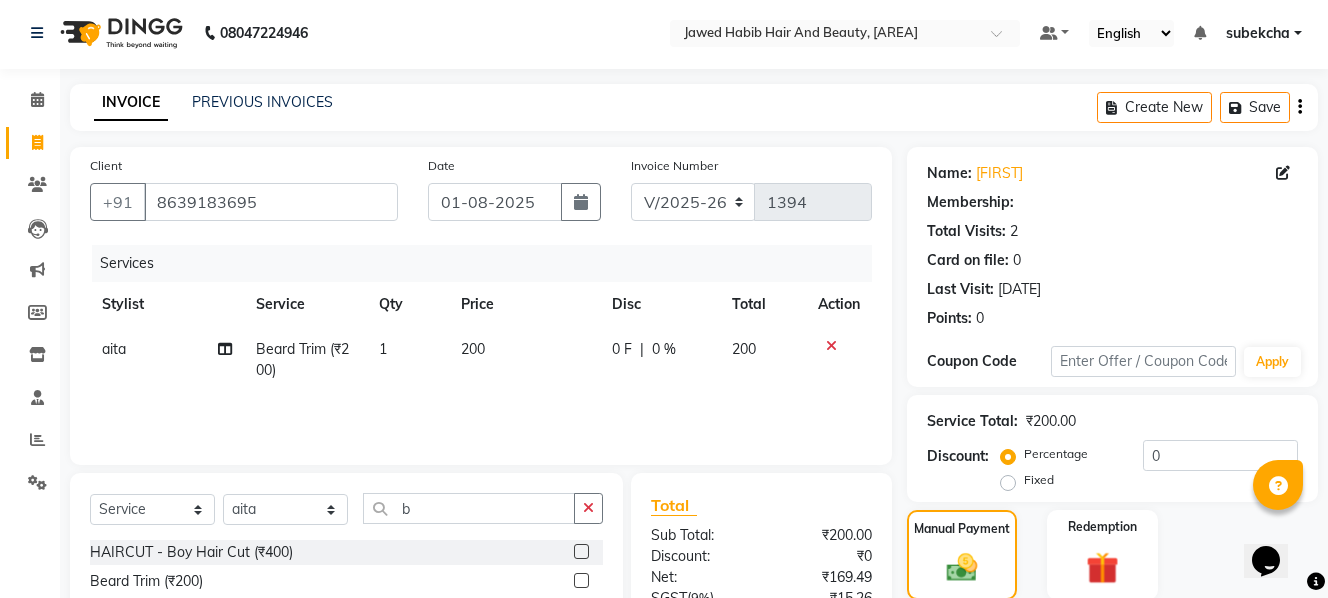 click on "200" 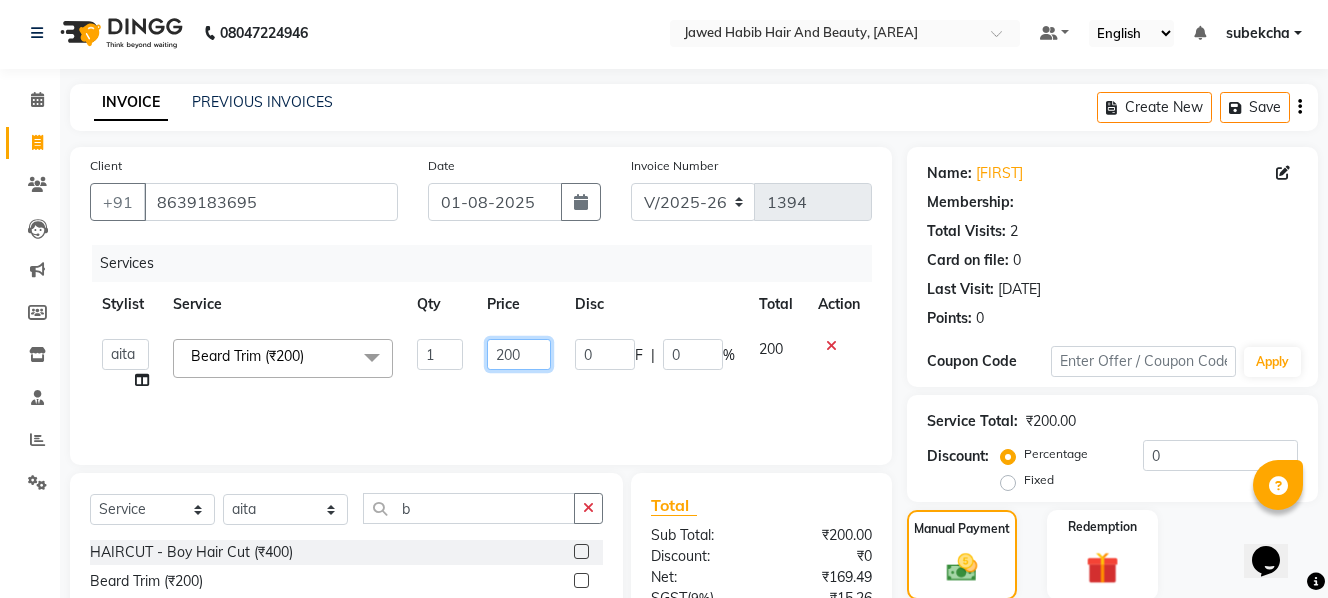 click on "200" 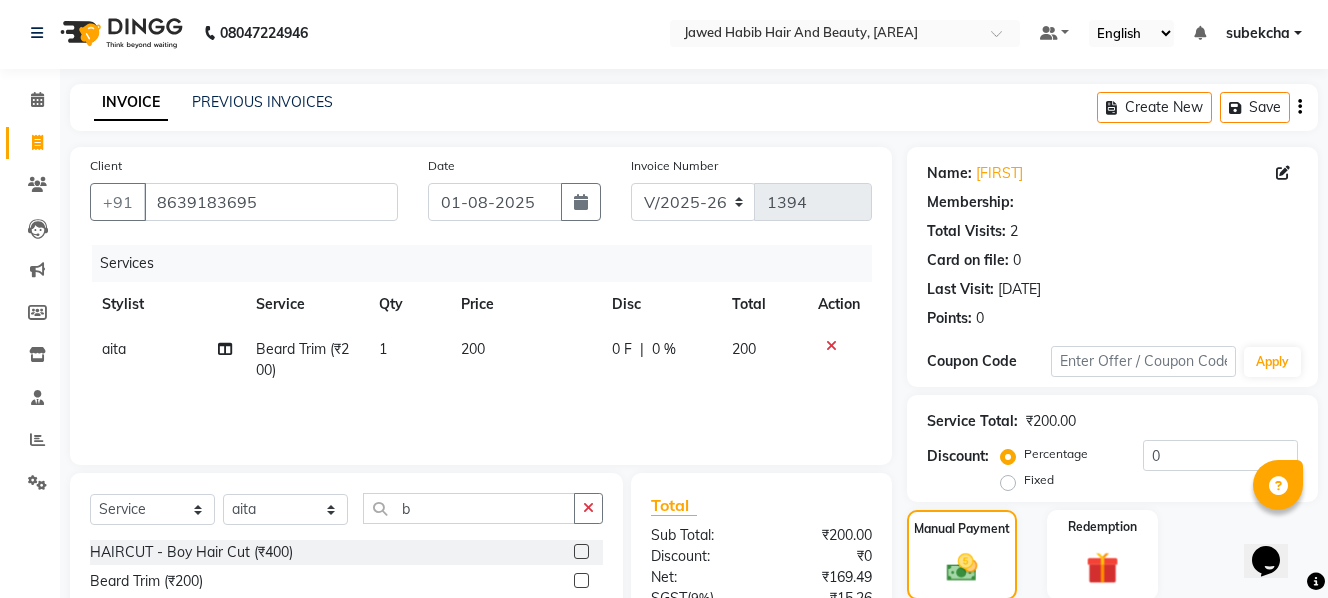 click on "[DATE]" 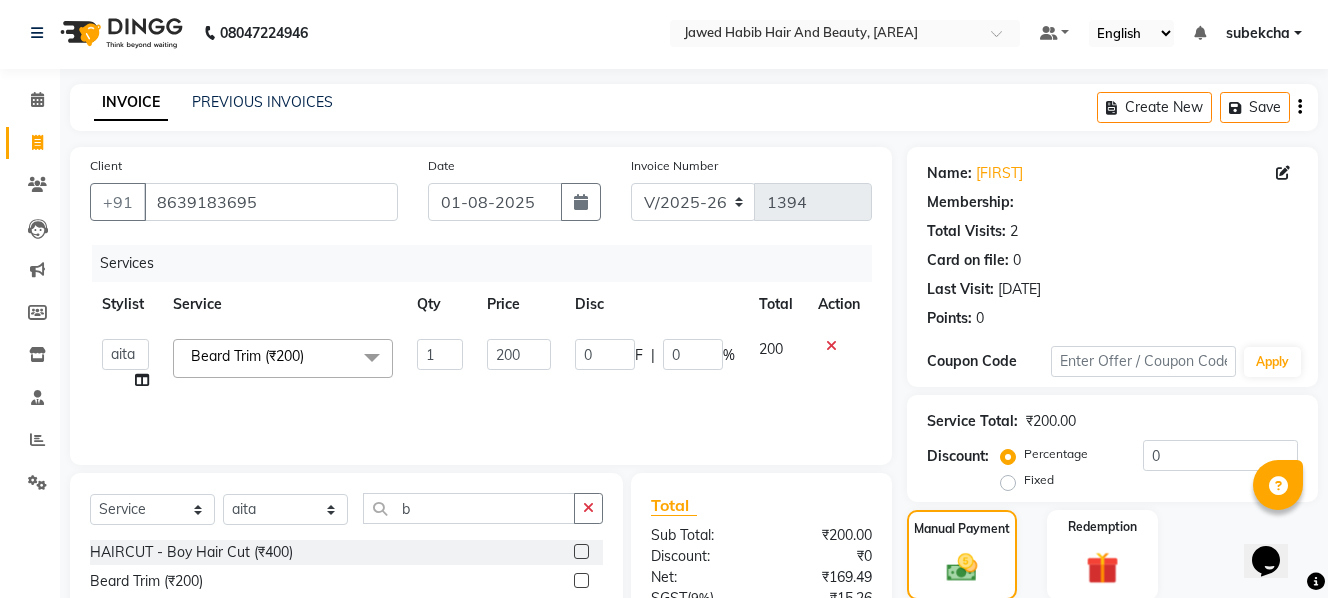 click on "[DATE]" 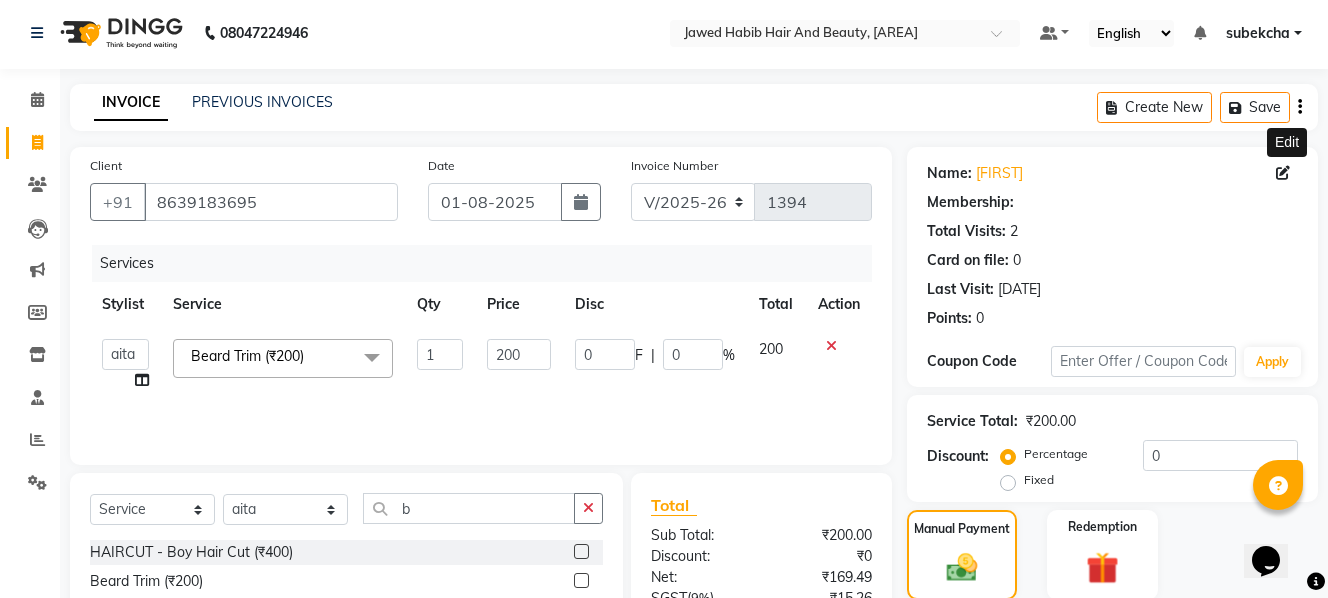 click 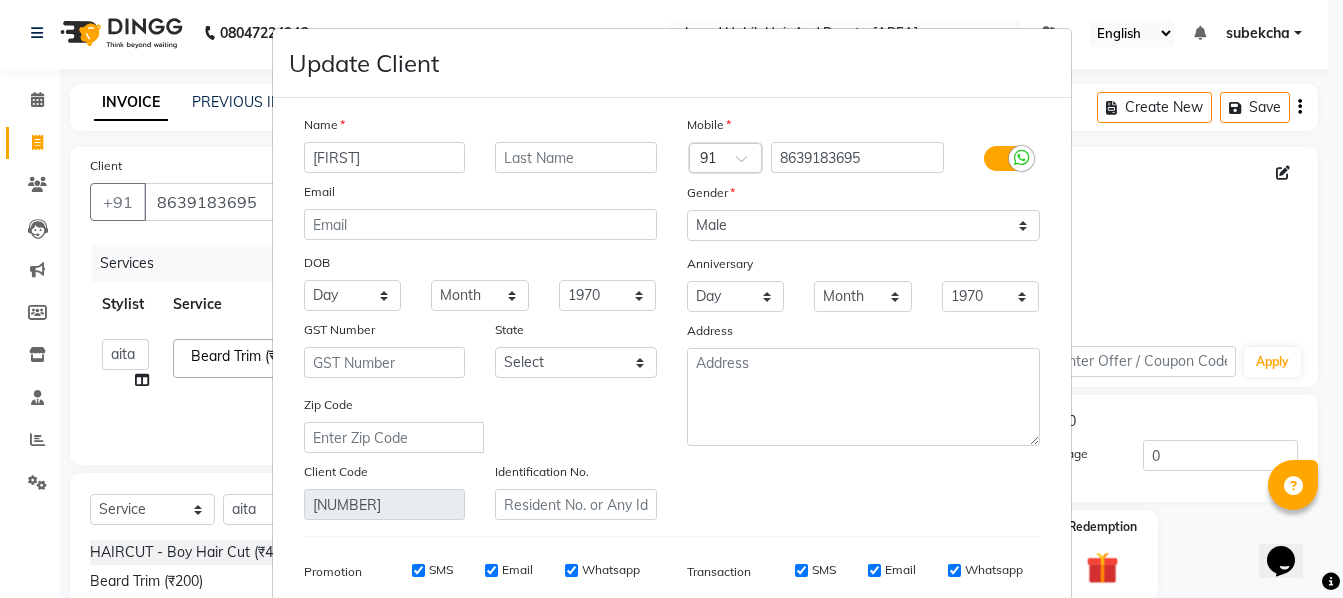 click on "GST Number State Select Andaman and Nicobar Islands Andhra Pradesh Arunachal Pradesh Assam Bihar Chandigarh Chhattisgarh Dadra and Nagar Haveli Daman and Diu Delhi Goa Gujarat Haryana Himachal Pradesh Jammu and Kashmir Jharkhand Karnataka Kerala Lakshadweep Madhya Pradesh Maharashtra Manipur Meghalaya Mizoram Nagaland Odisha Pondicherry Punjab Rajasthan Sikkim Tamil Nadu" at bounding box center [671, 299] 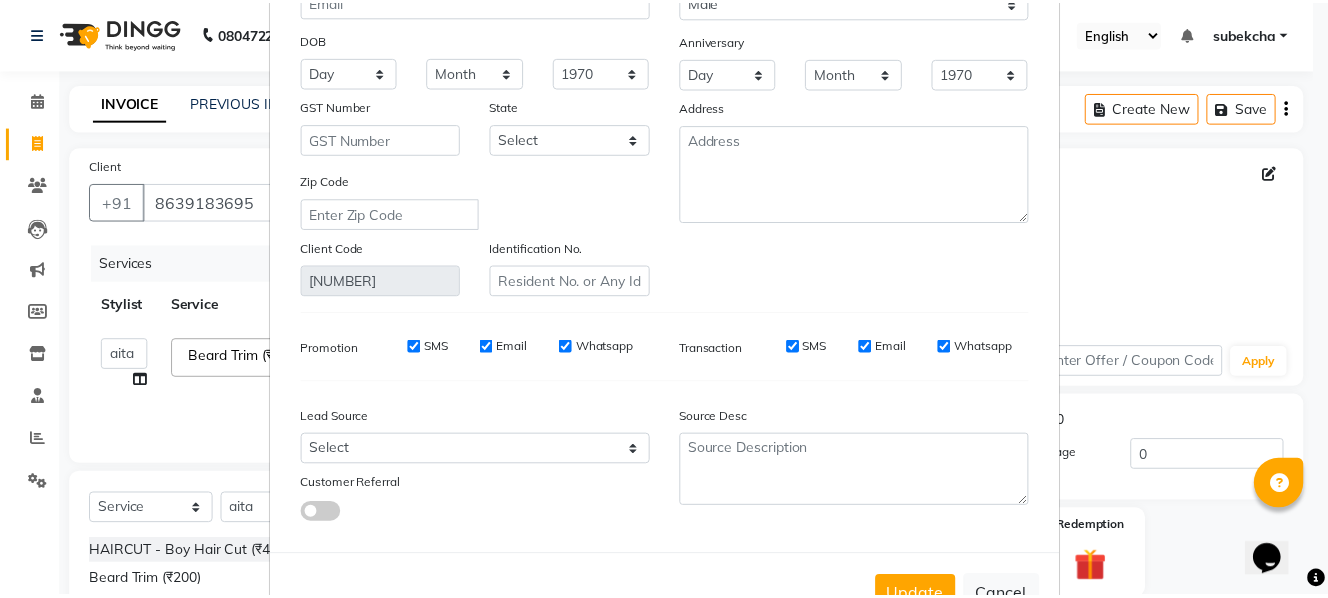 scroll, scrollTop: 289, scrollLeft: 0, axis: vertical 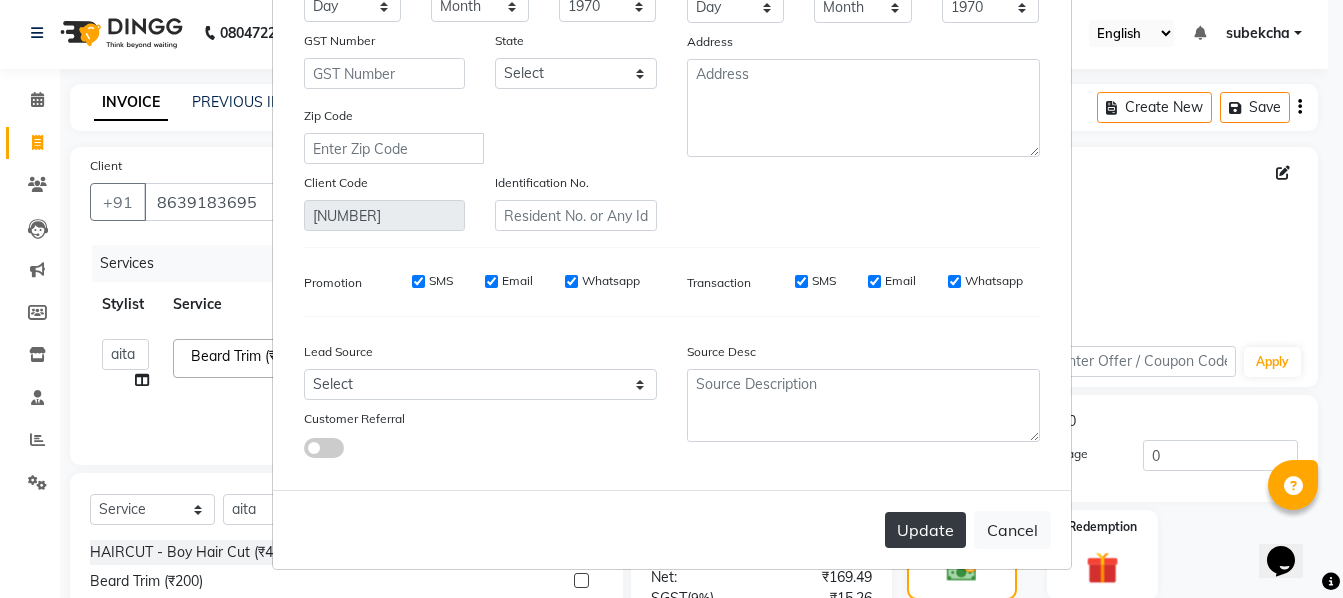 click on "Update" at bounding box center [925, 530] 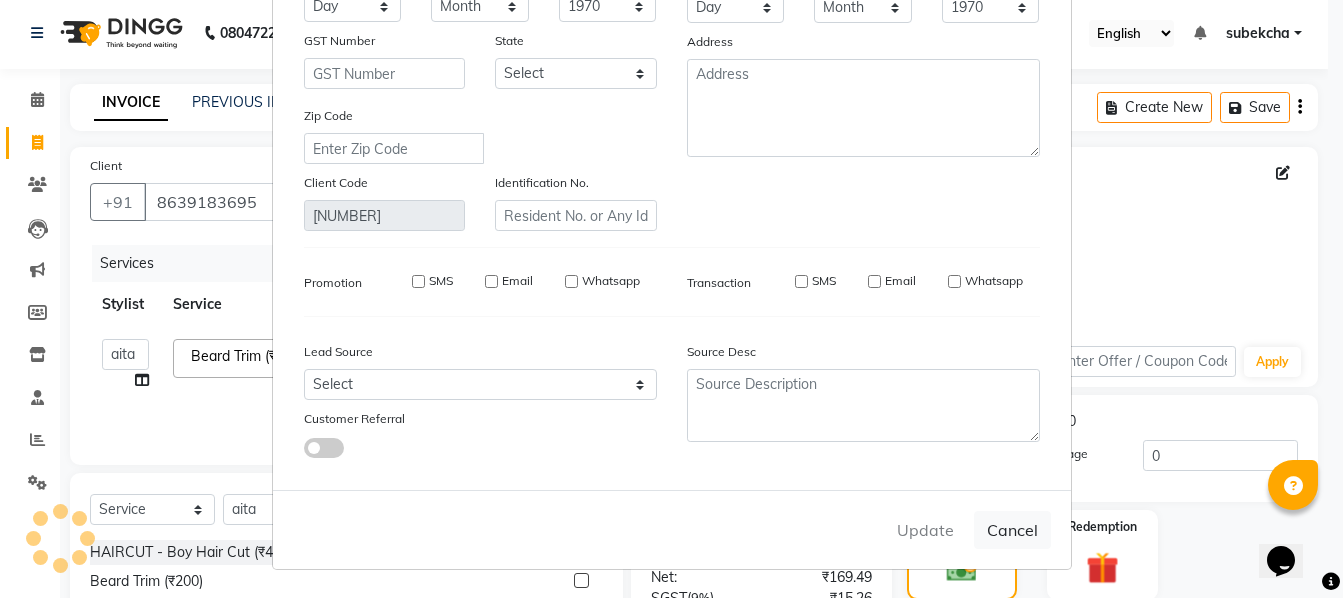type 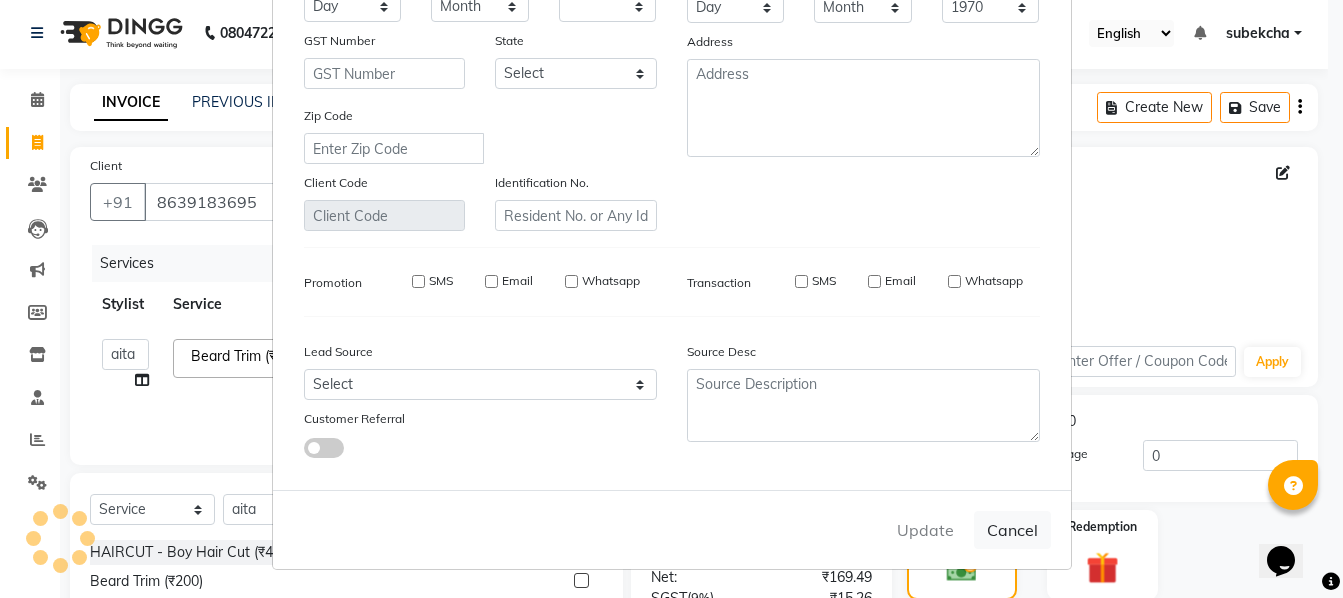 select 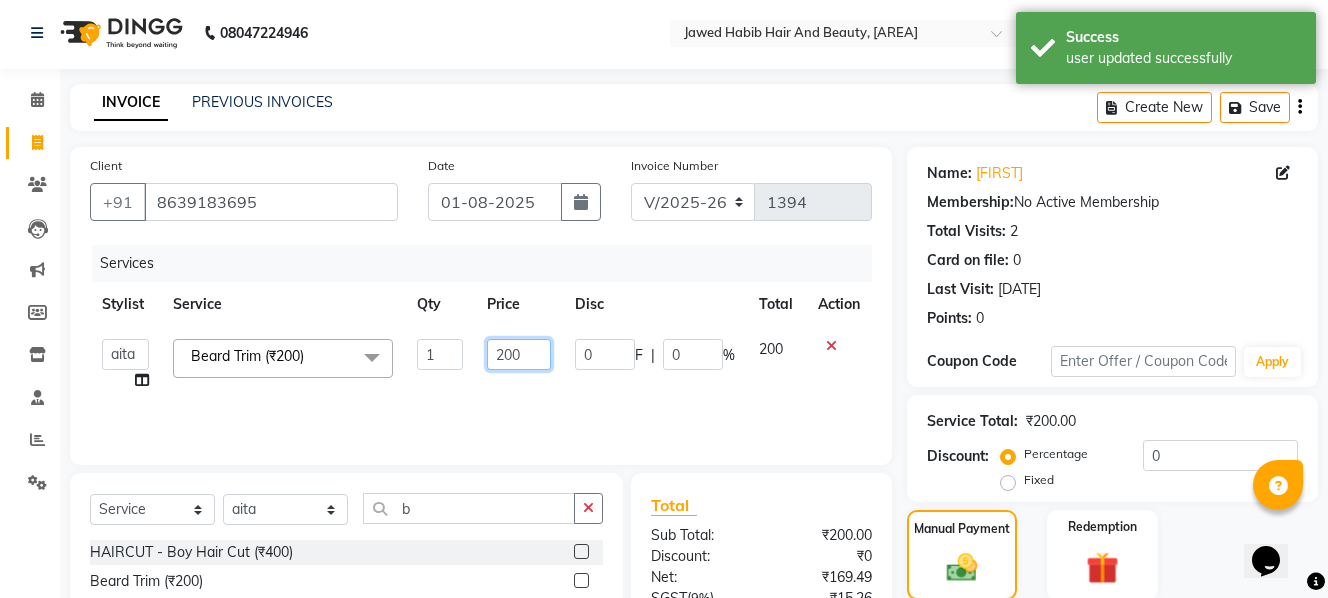 click on "200" 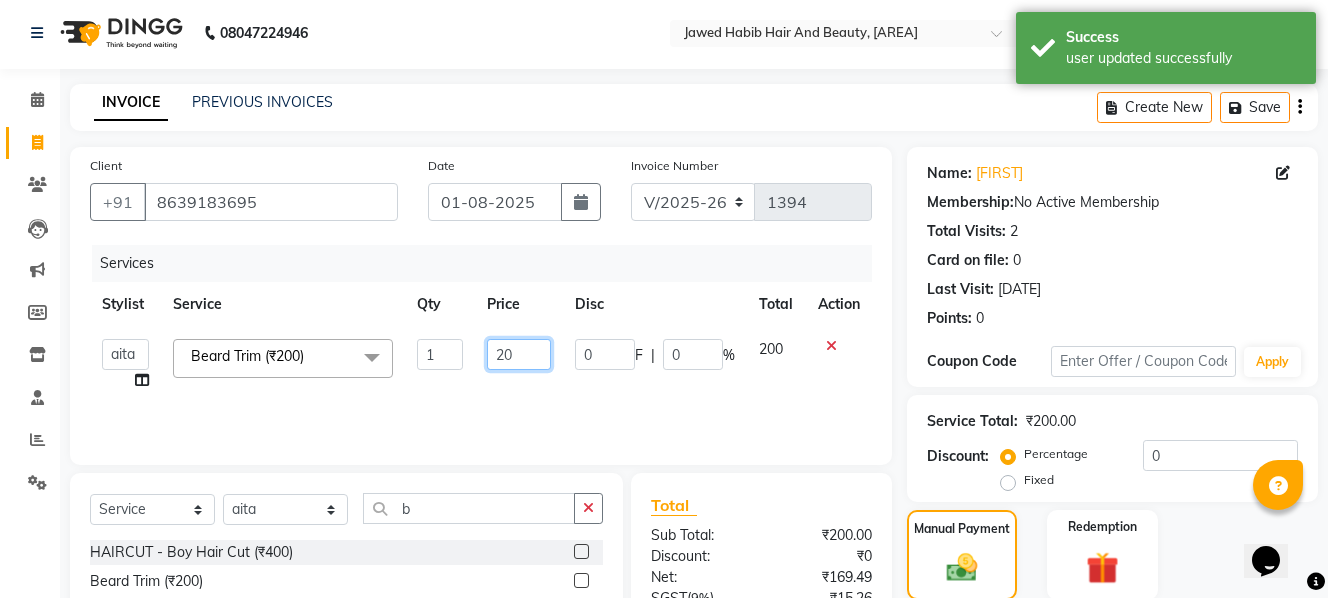type on "2" 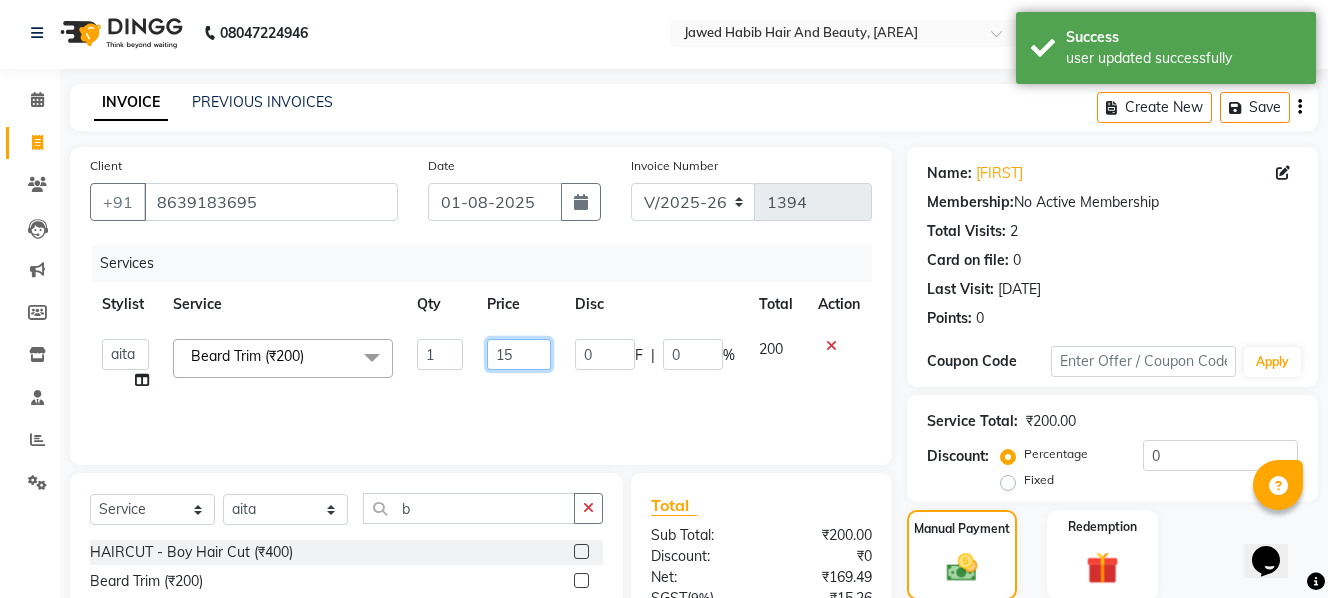 type on "150" 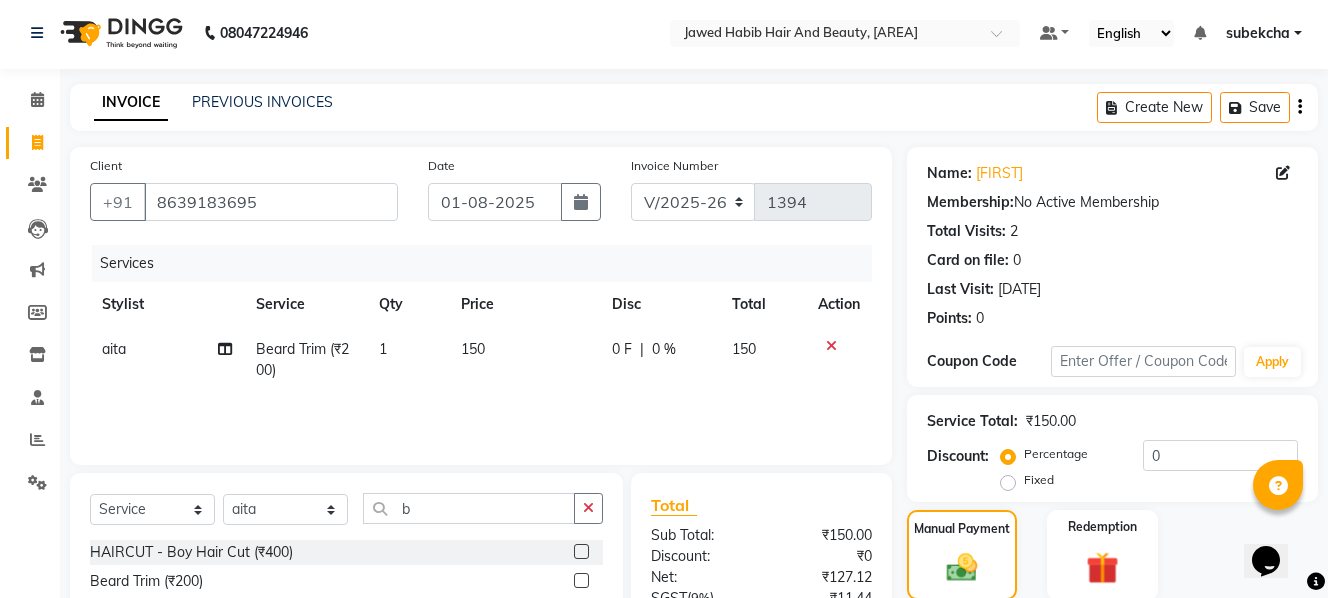 click on "Services Stylist Service Qty Price Disc Total Action aita Beard Trim (₹200) 1 150 0 F | 0 % 150" 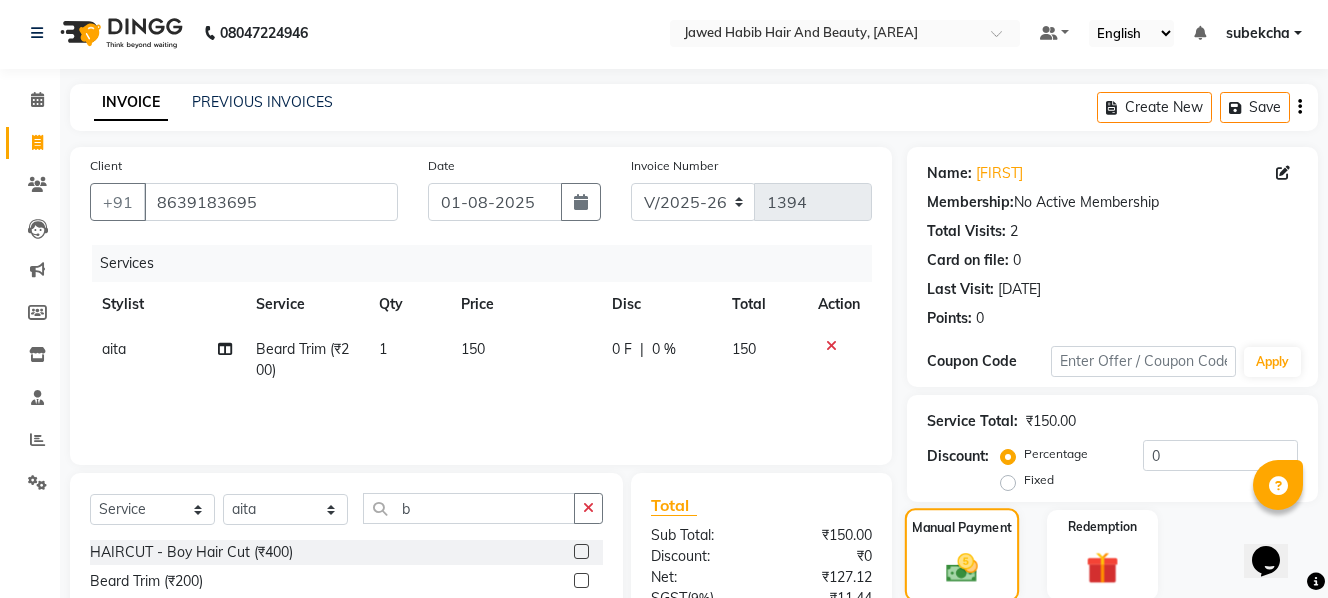 click 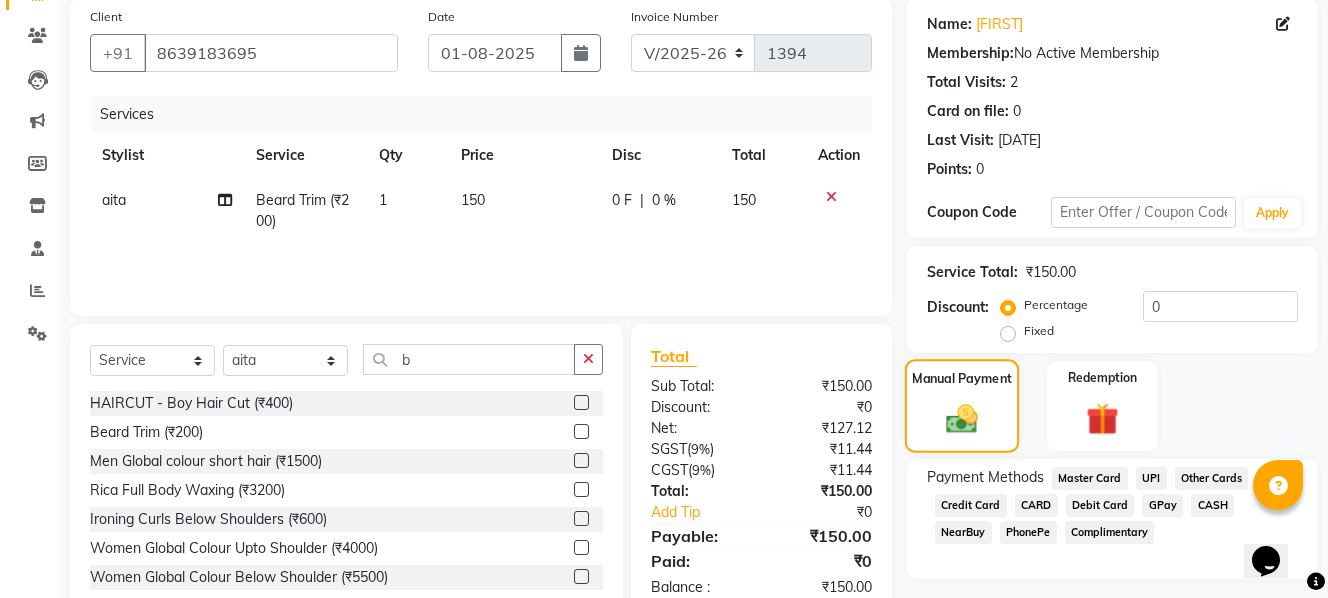 scroll, scrollTop: 204, scrollLeft: 0, axis: vertical 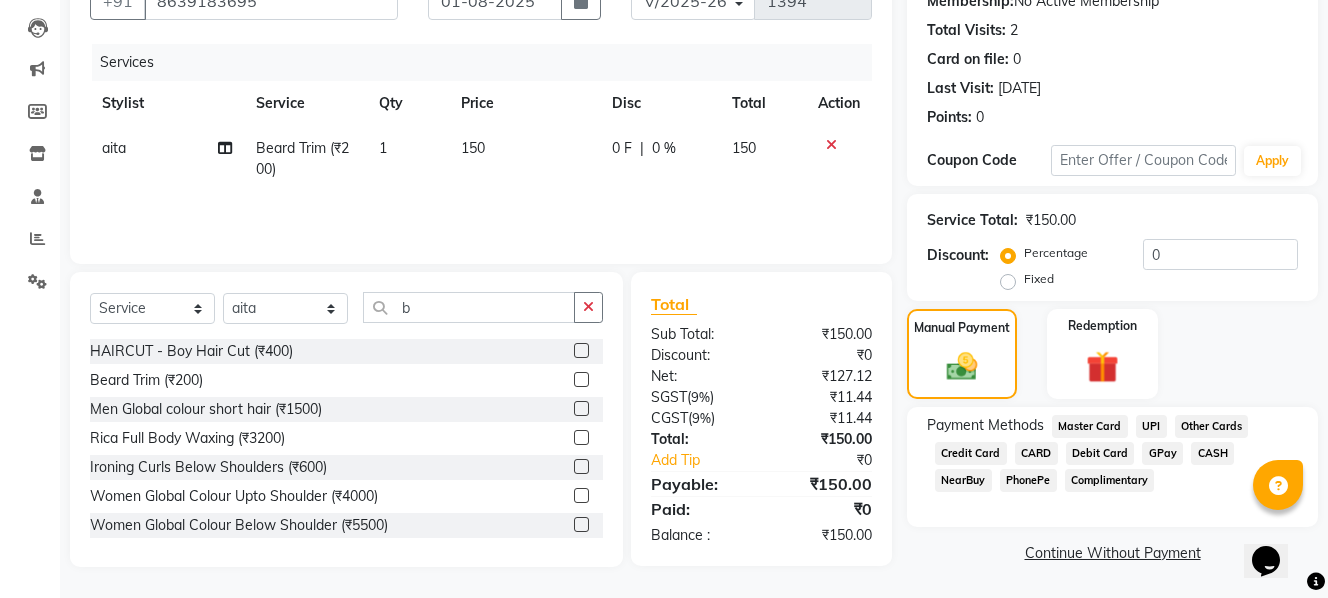 click on "GPay" 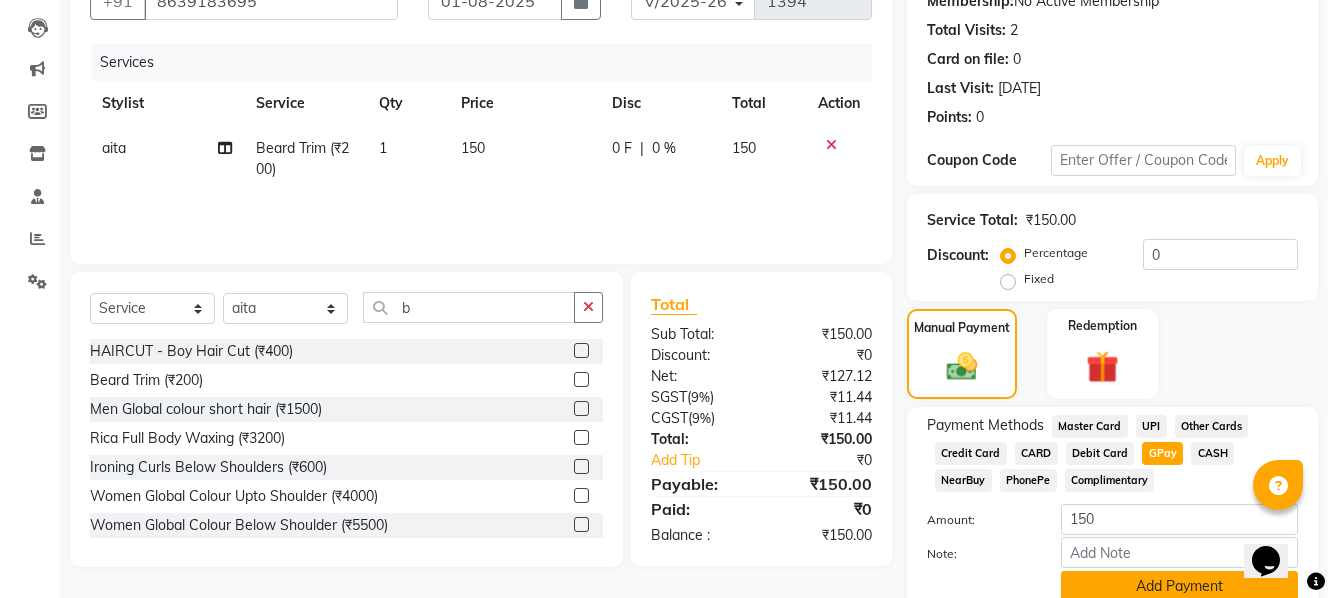 click on "Add Payment" 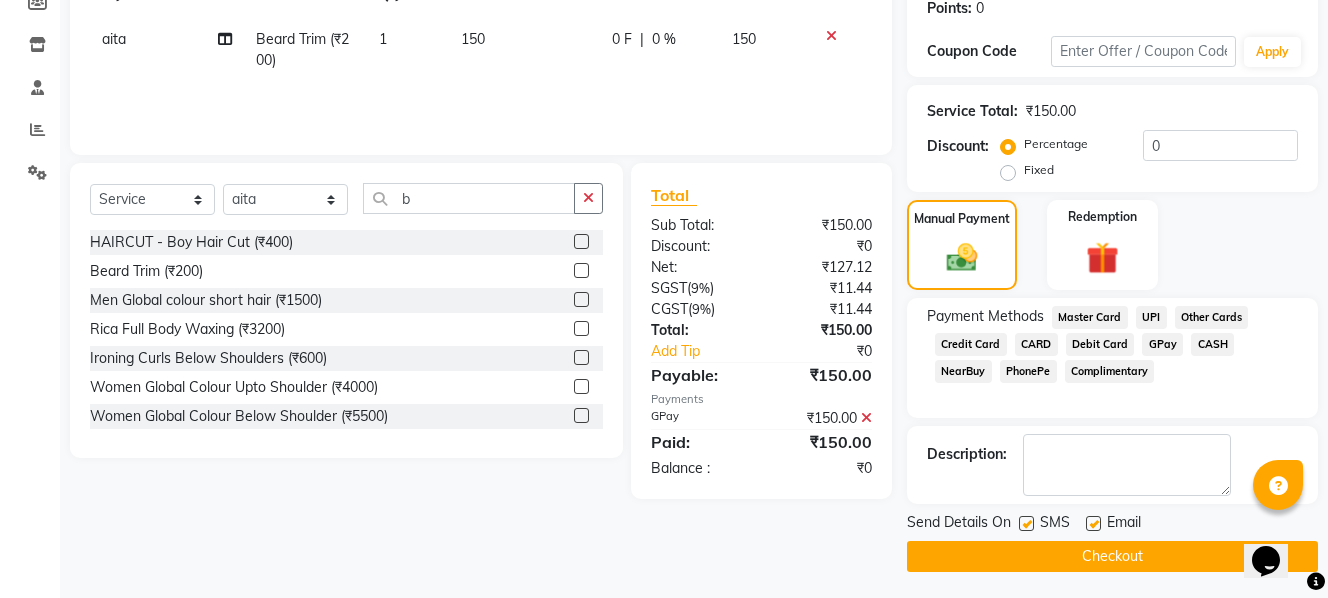 scroll, scrollTop: 317, scrollLeft: 0, axis: vertical 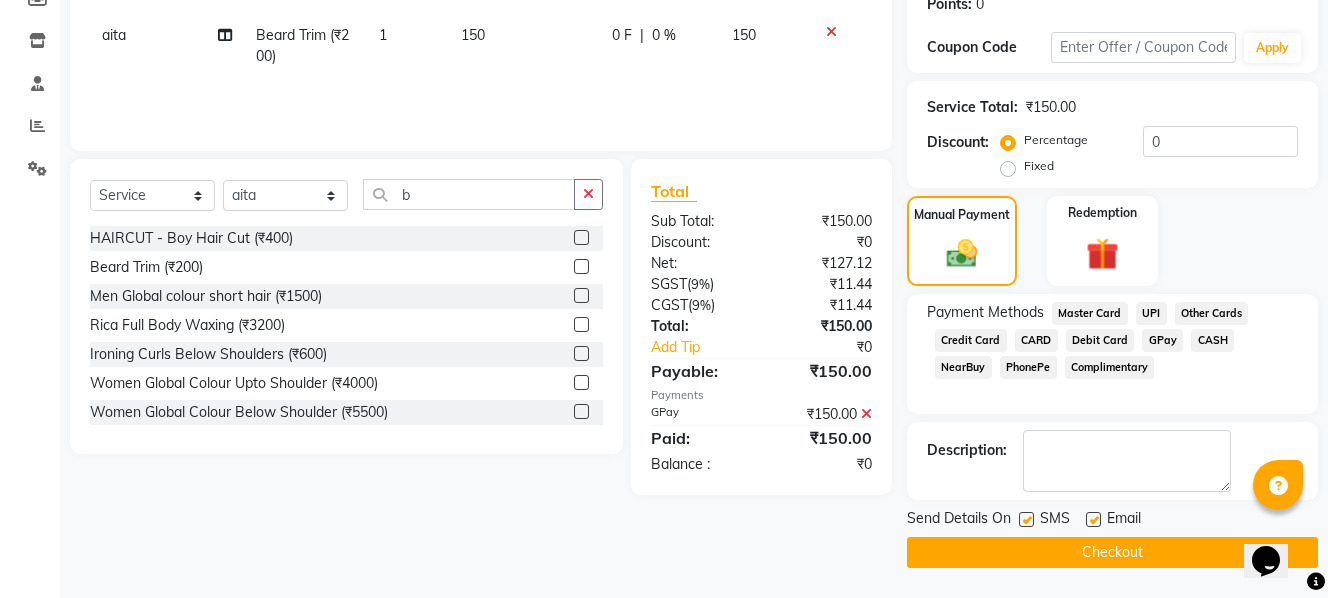 click on "Email" 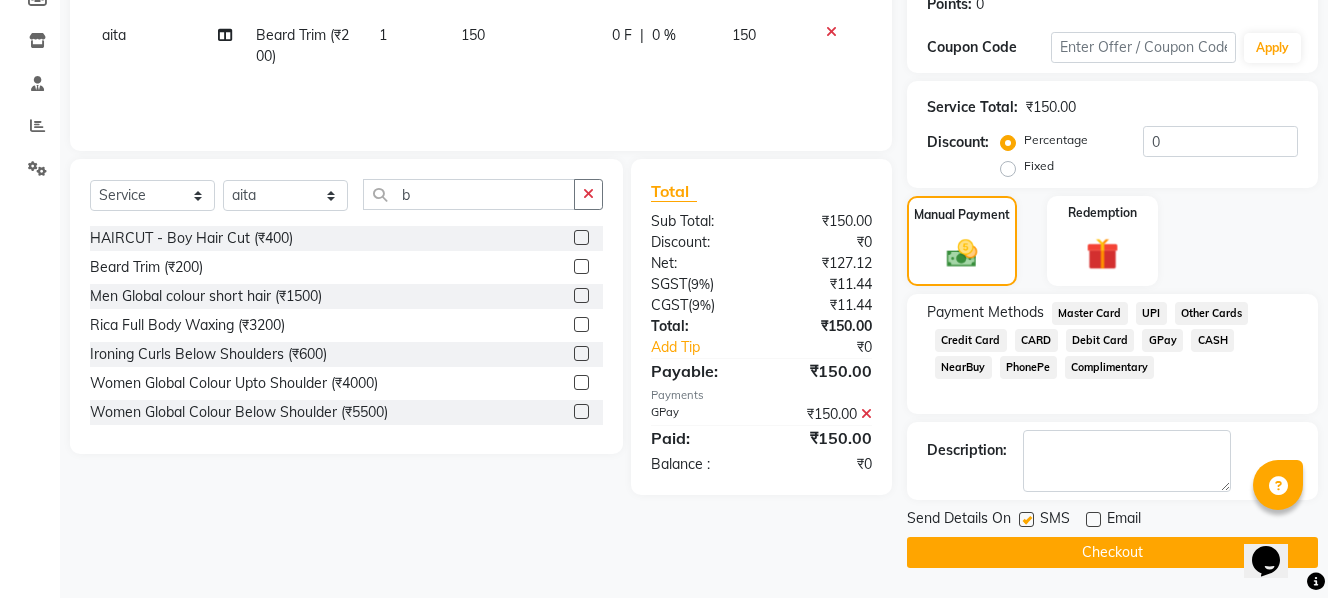 click on "Checkout" 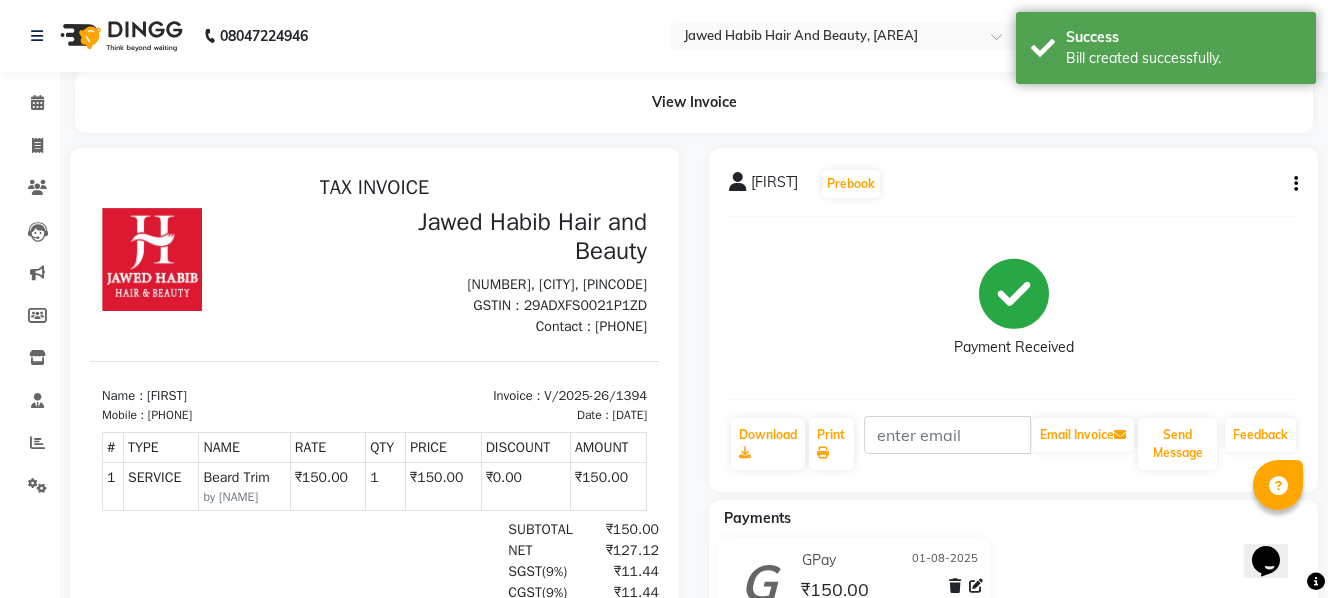 scroll, scrollTop: 0, scrollLeft: 0, axis: both 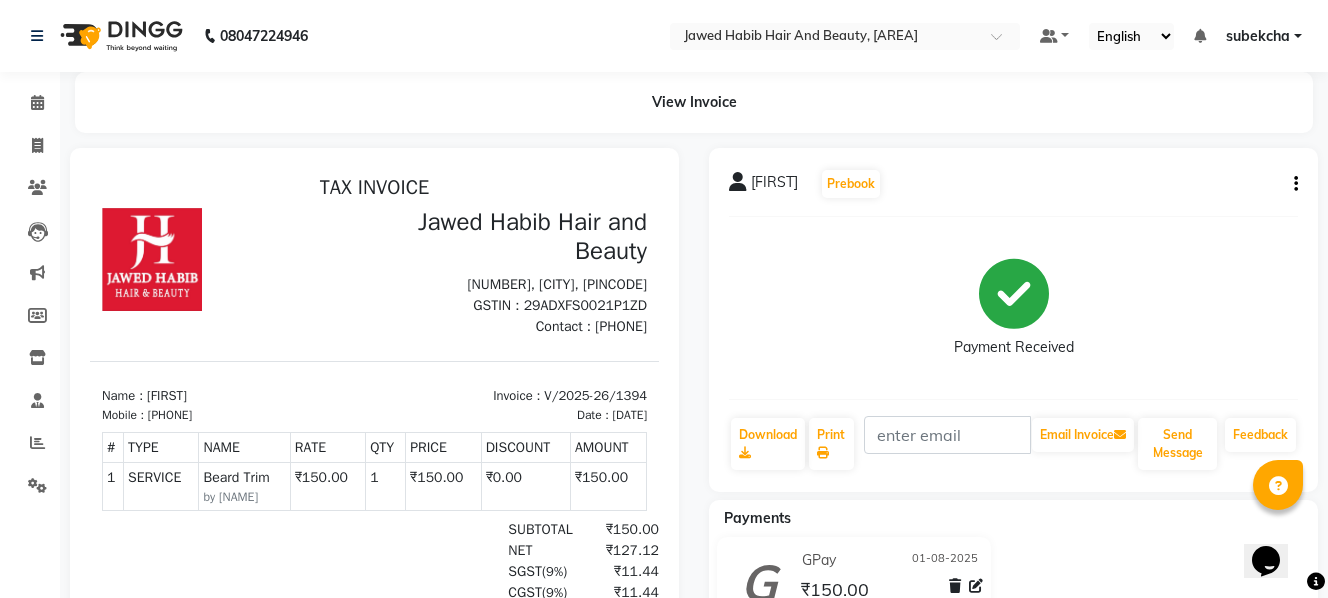 click on "GPay [DATE] ₹150.00  Added on [DATE]" 